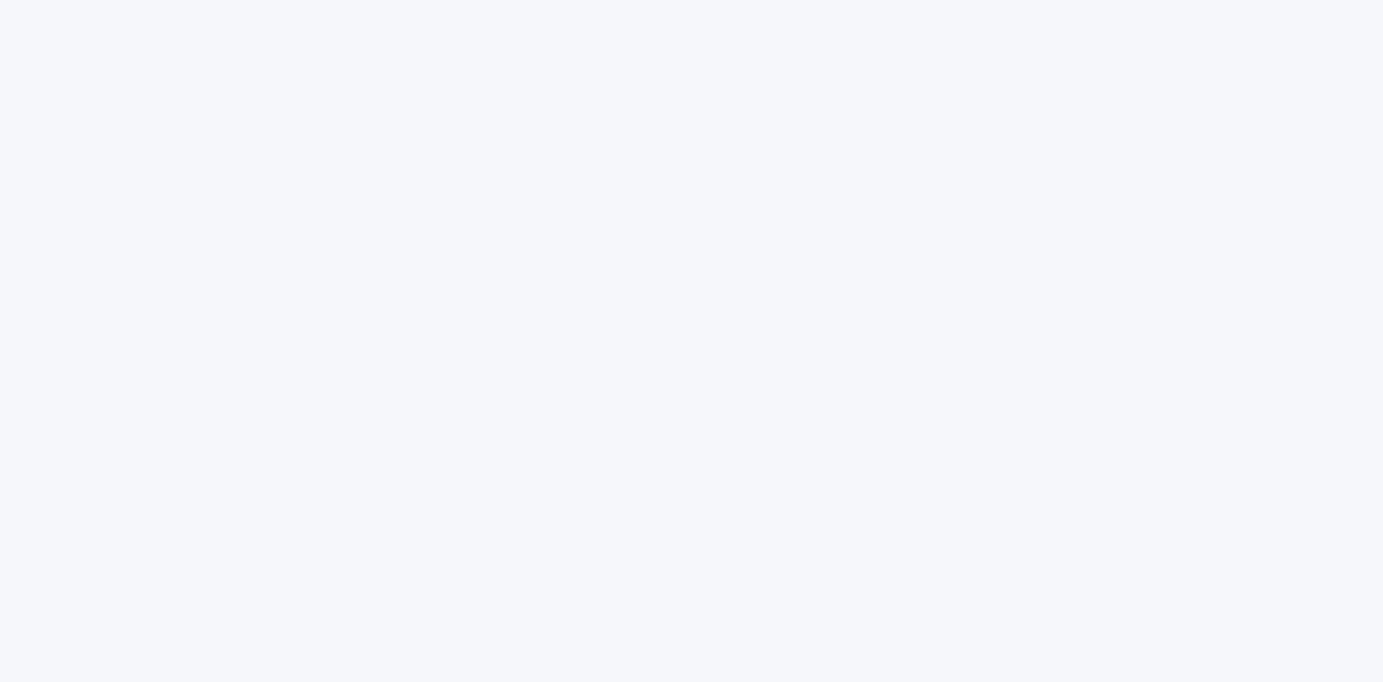 scroll, scrollTop: 0, scrollLeft: 0, axis: both 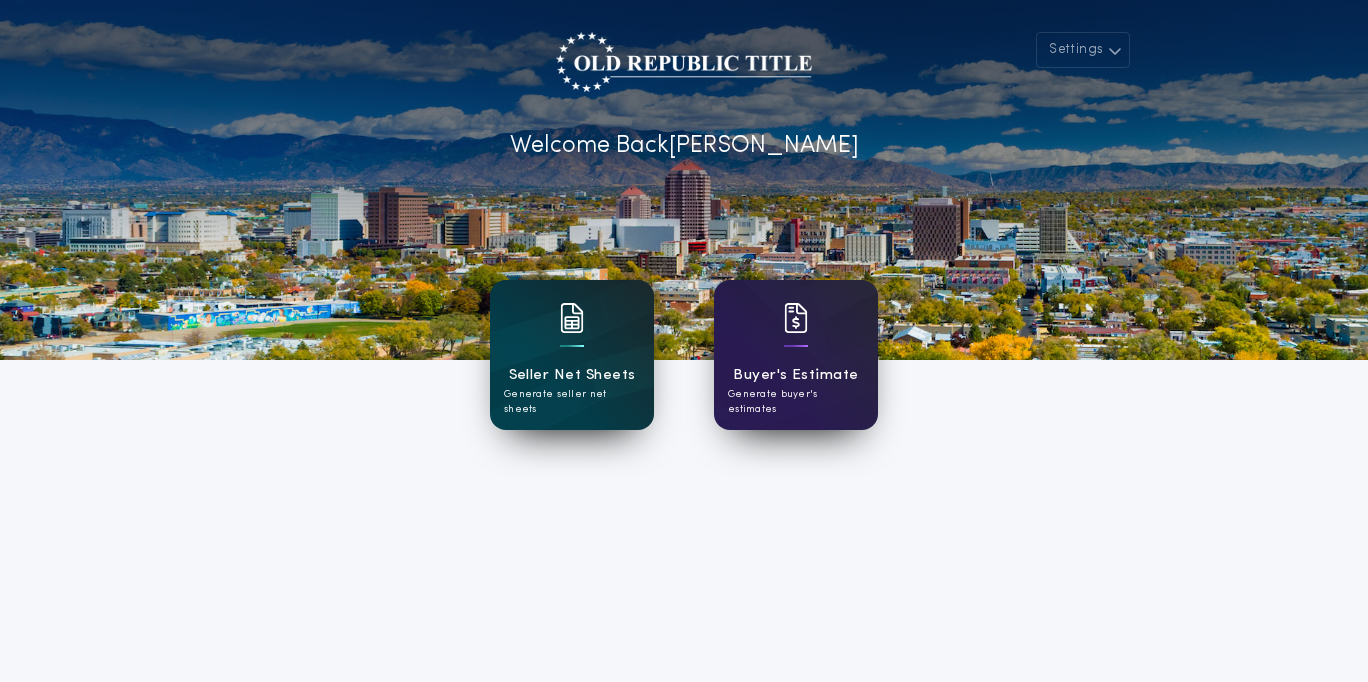 click on "Seller Net Sheets" at bounding box center [572, 375] 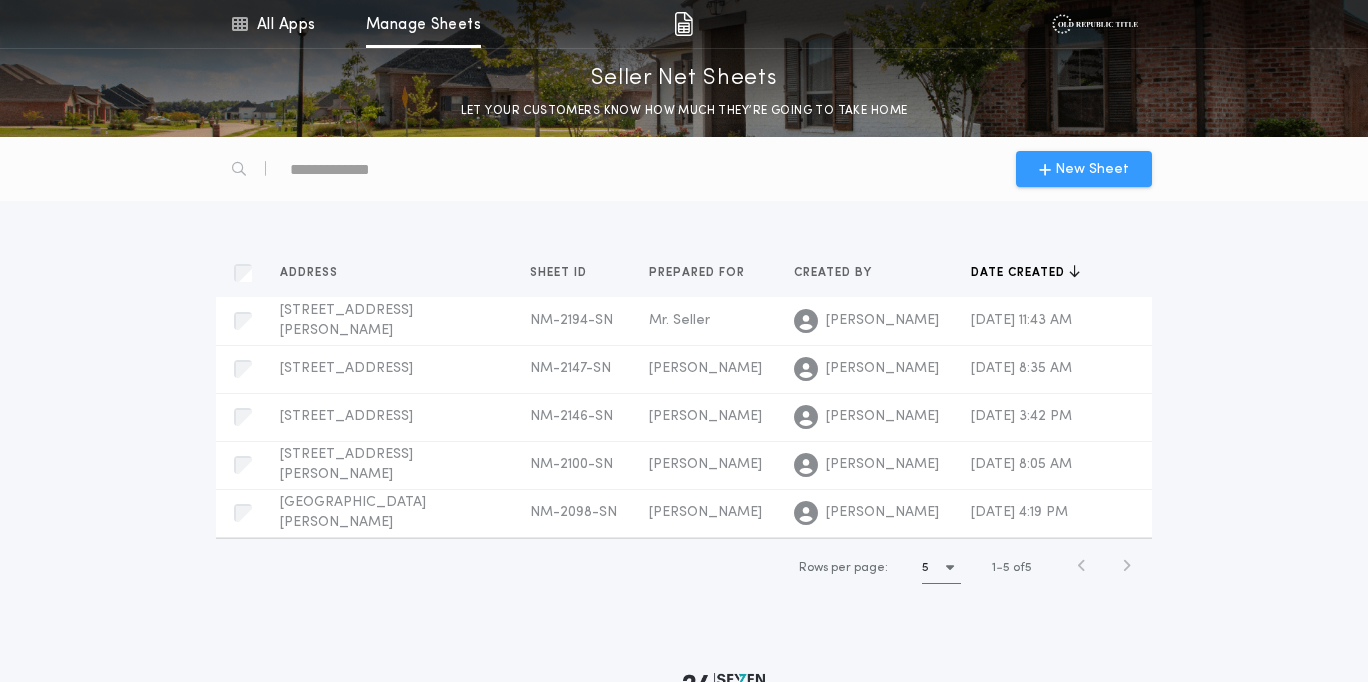 click on "New Sheet" at bounding box center (1092, 169) 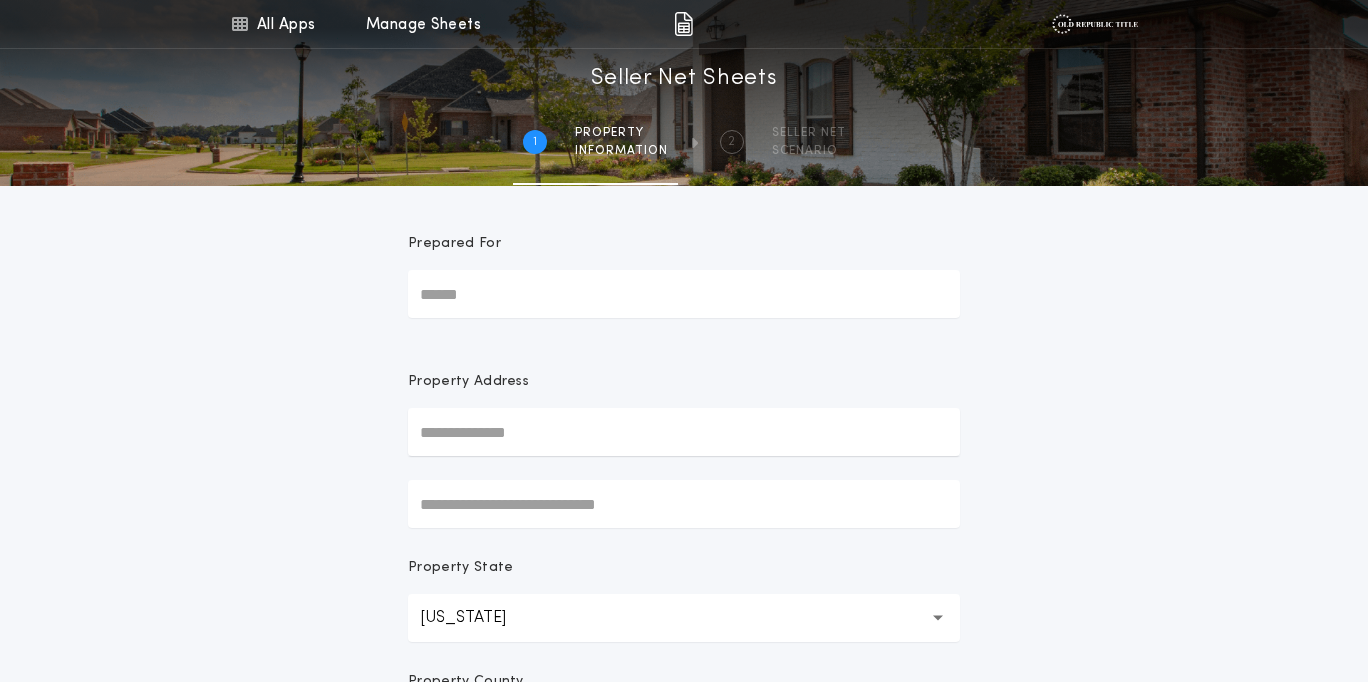 click on "Prepared For" at bounding box center [684, 294] 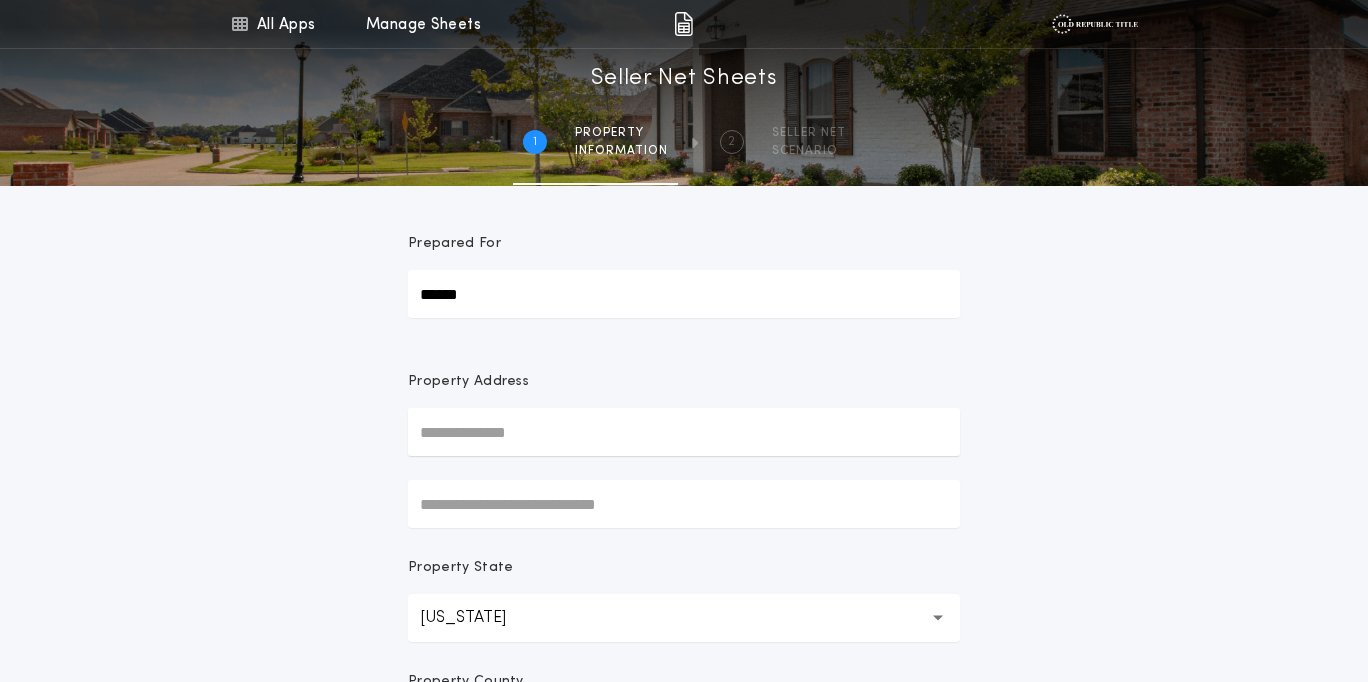 type on "******" 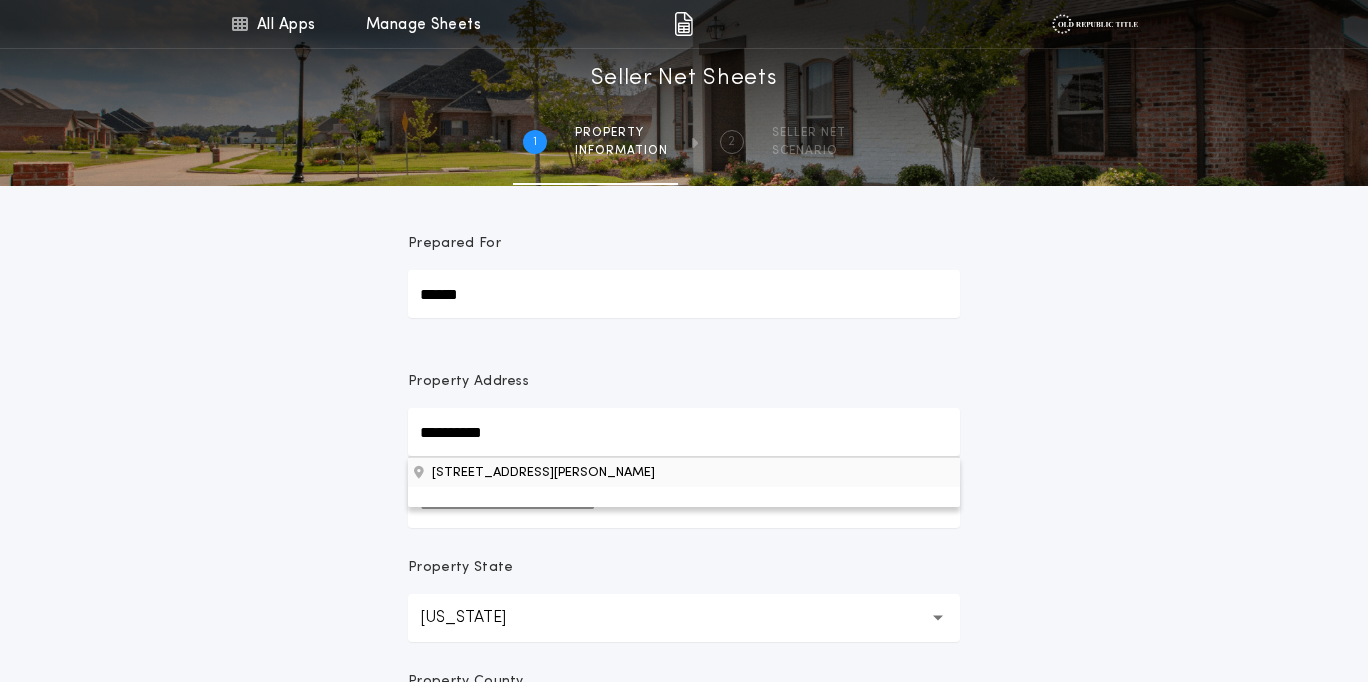click on "[STREET_ADDRESS][PERSON_NAME]" at bounding box center [684, 472] 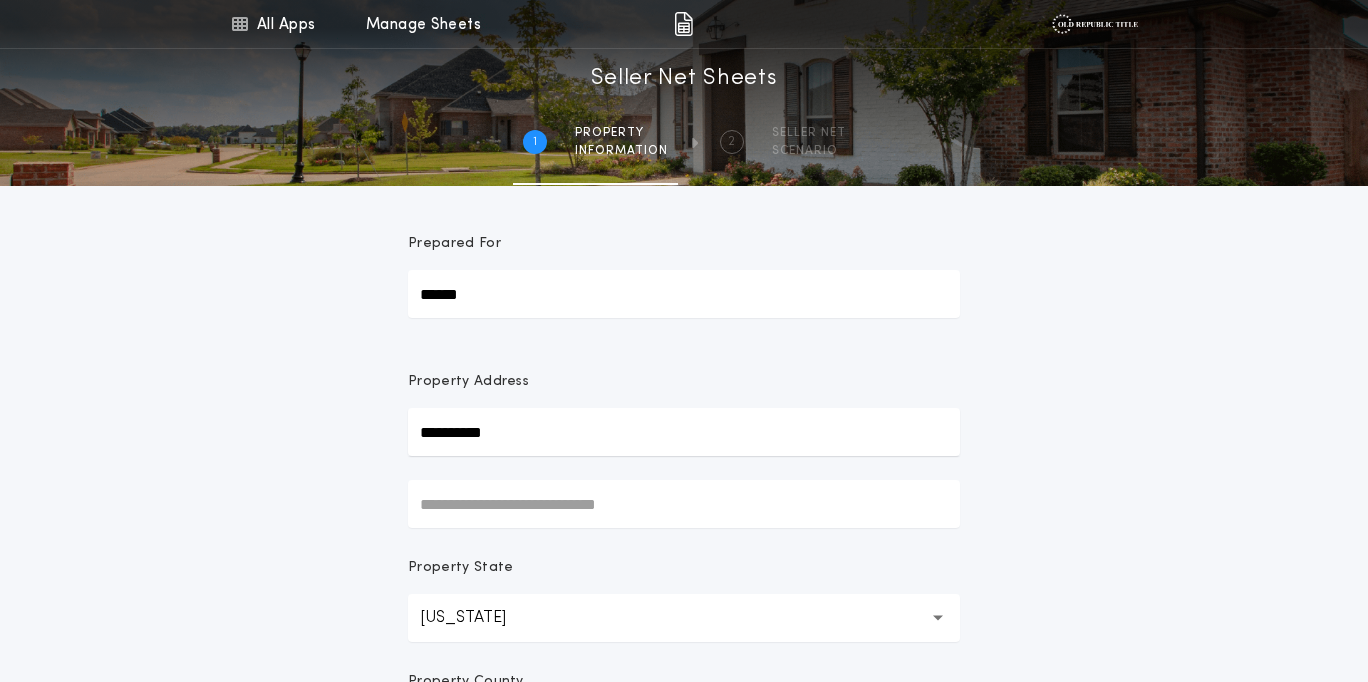 type on "**********" 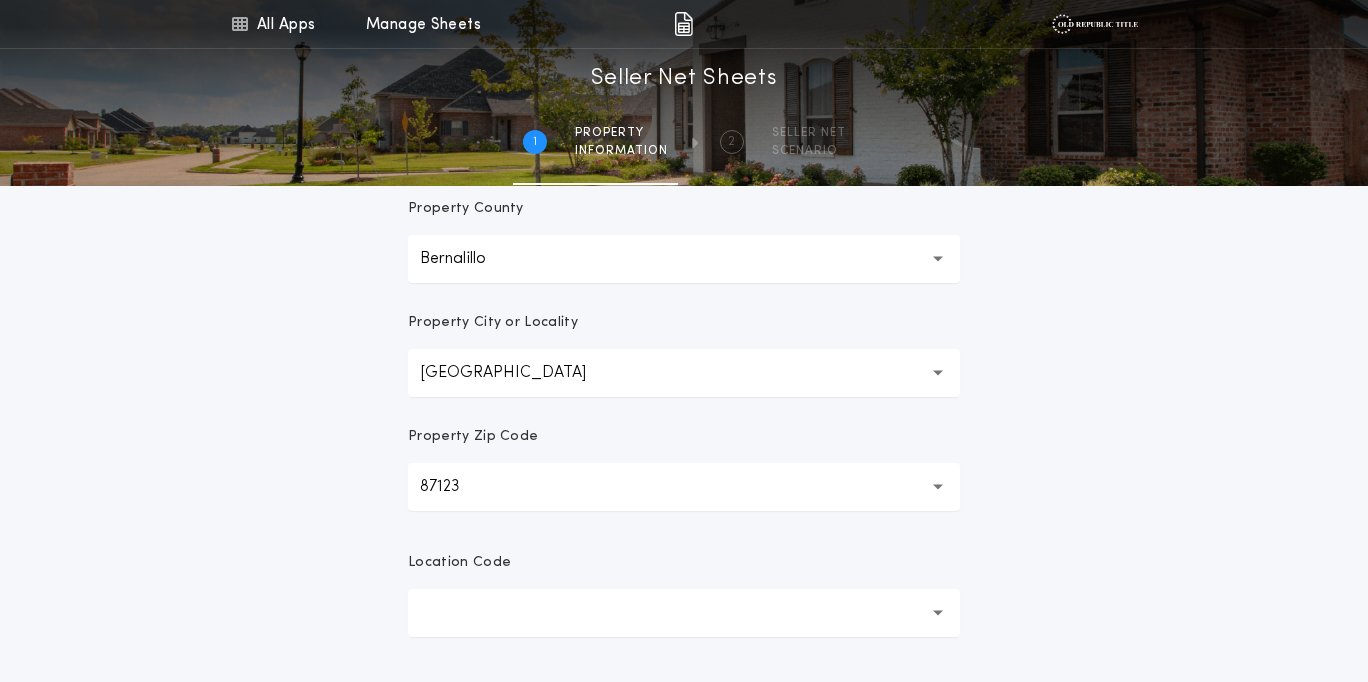 scroll, scrollTop: 500, scrollLeft: 0, axis: vertical 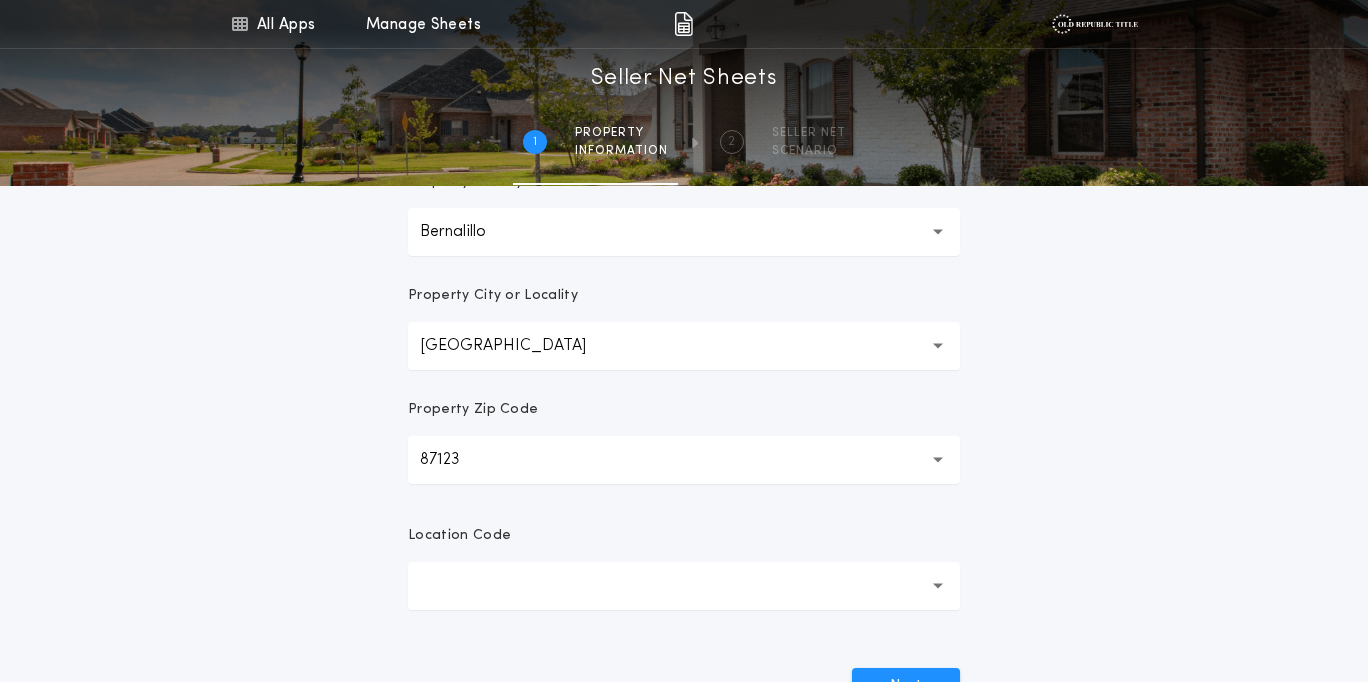 click at bounding box center [684, 586] 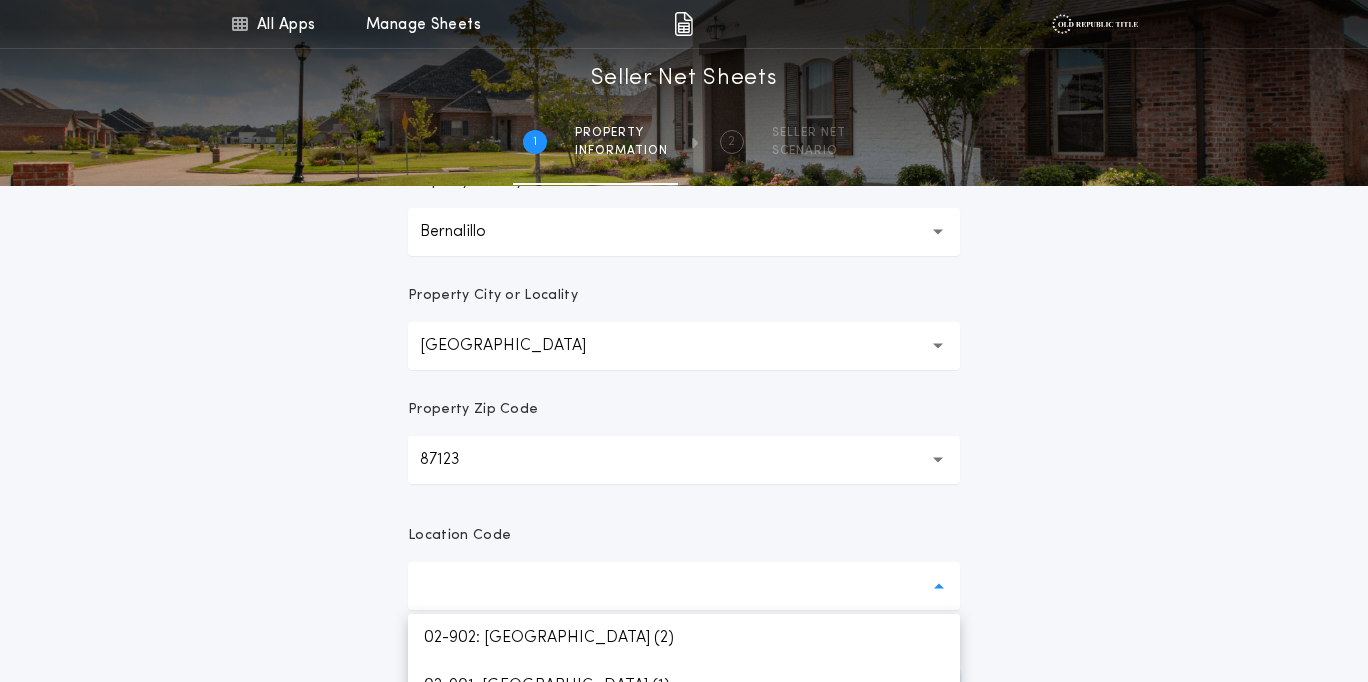 click at bounding box center [684, 586] 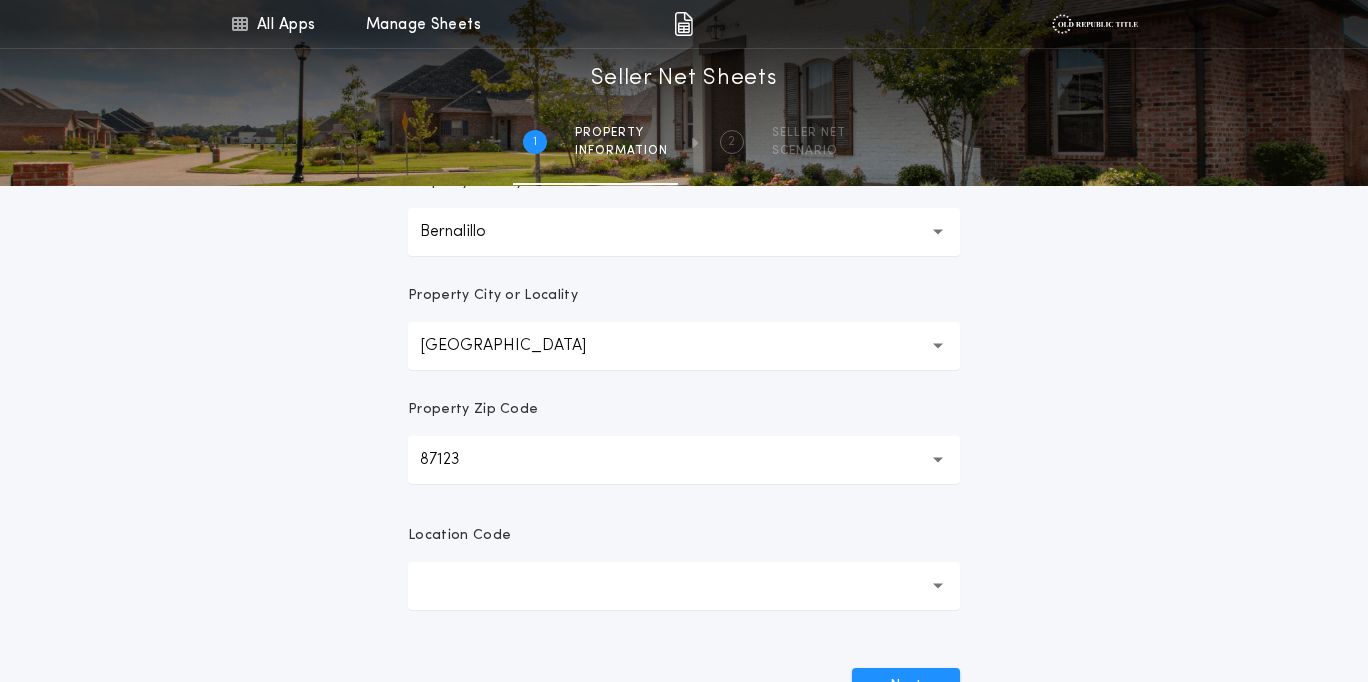 click at bounding box center [684, 586] 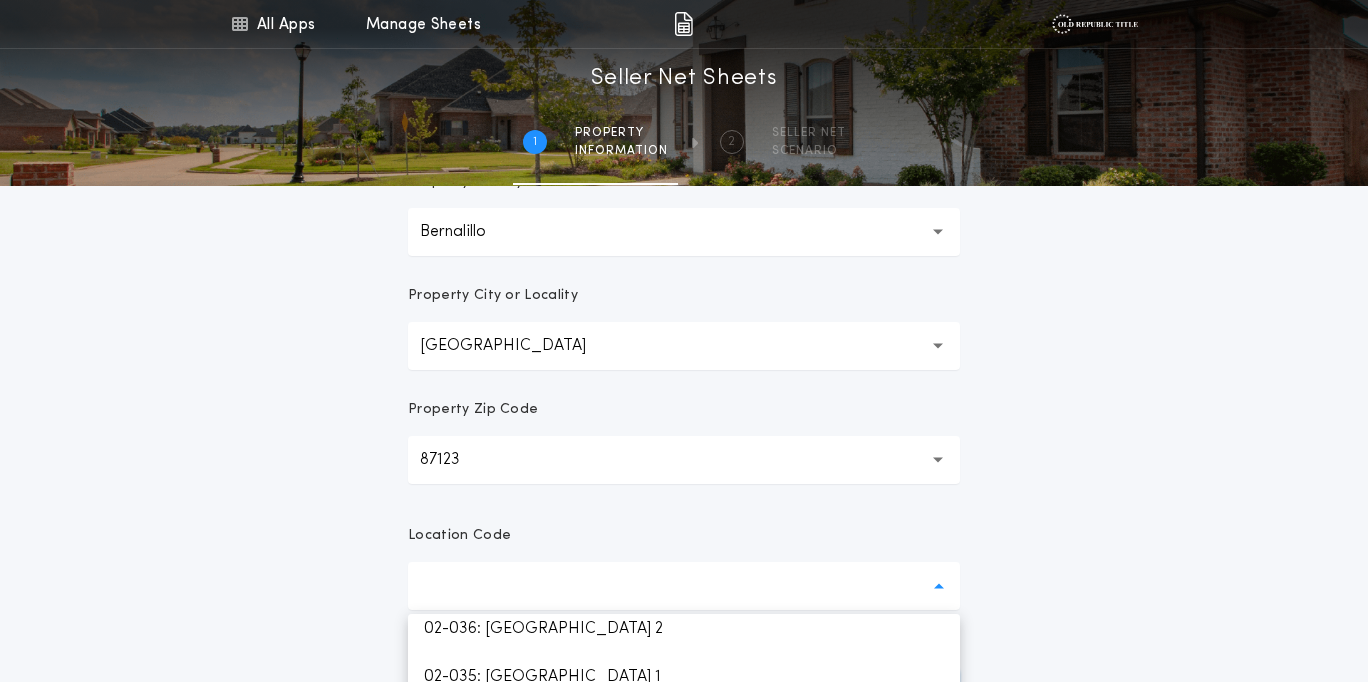 scroll, scrollTop: 1265, scrollLeft: 0, axis: vertical 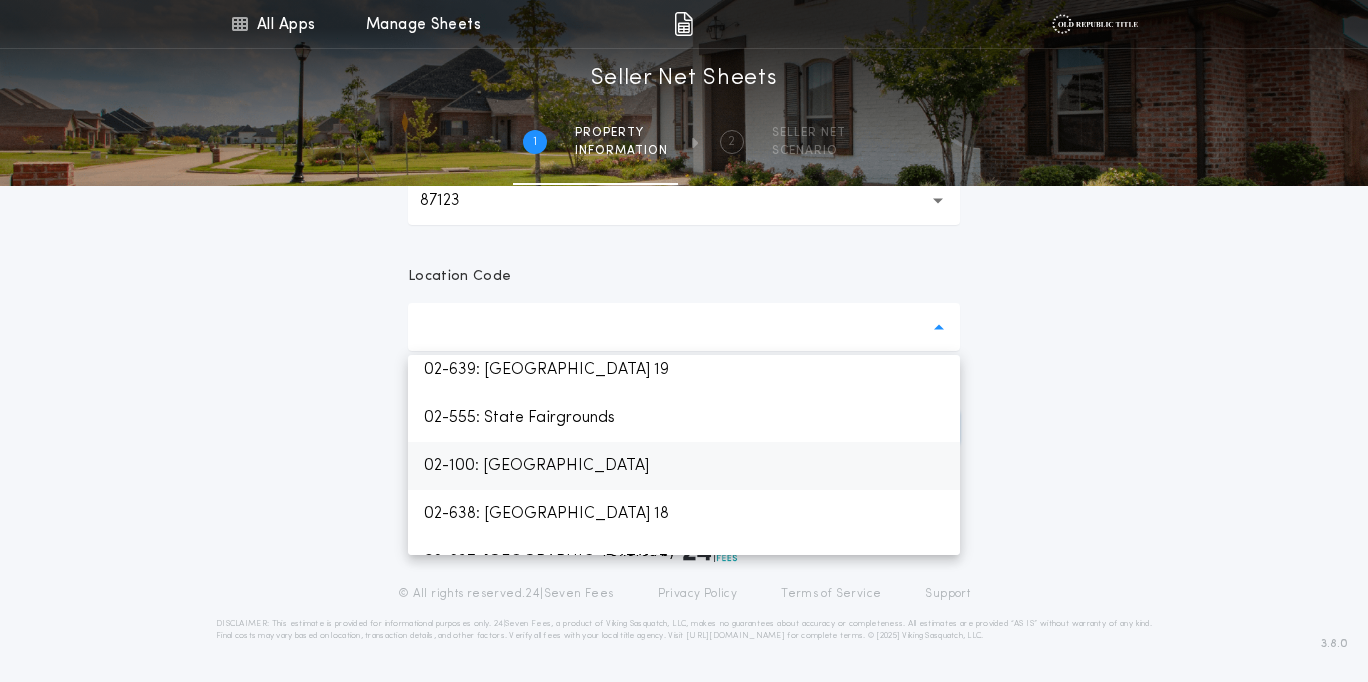 click on "02-100: [GEOGRAPHIC_DATA]" at bounding box center (684, 466) 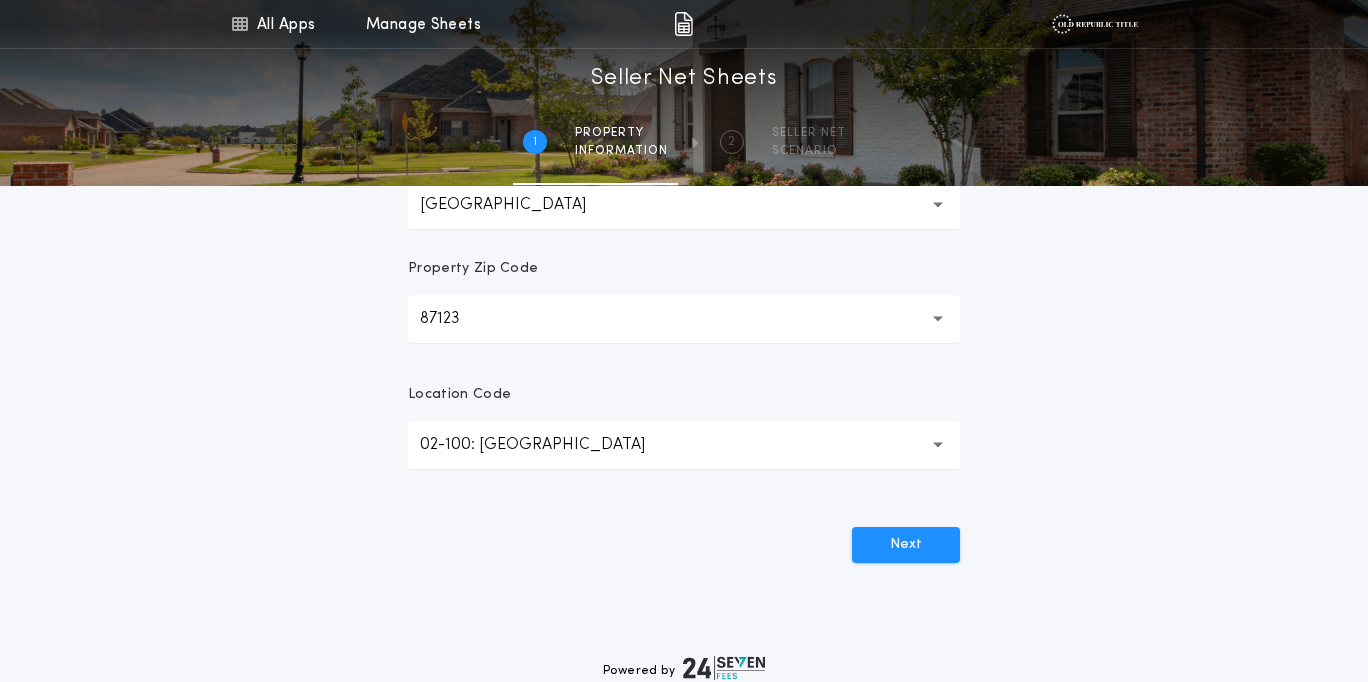 scroll, scrollTop: 735, scrollLeft: 0, axis: vertical 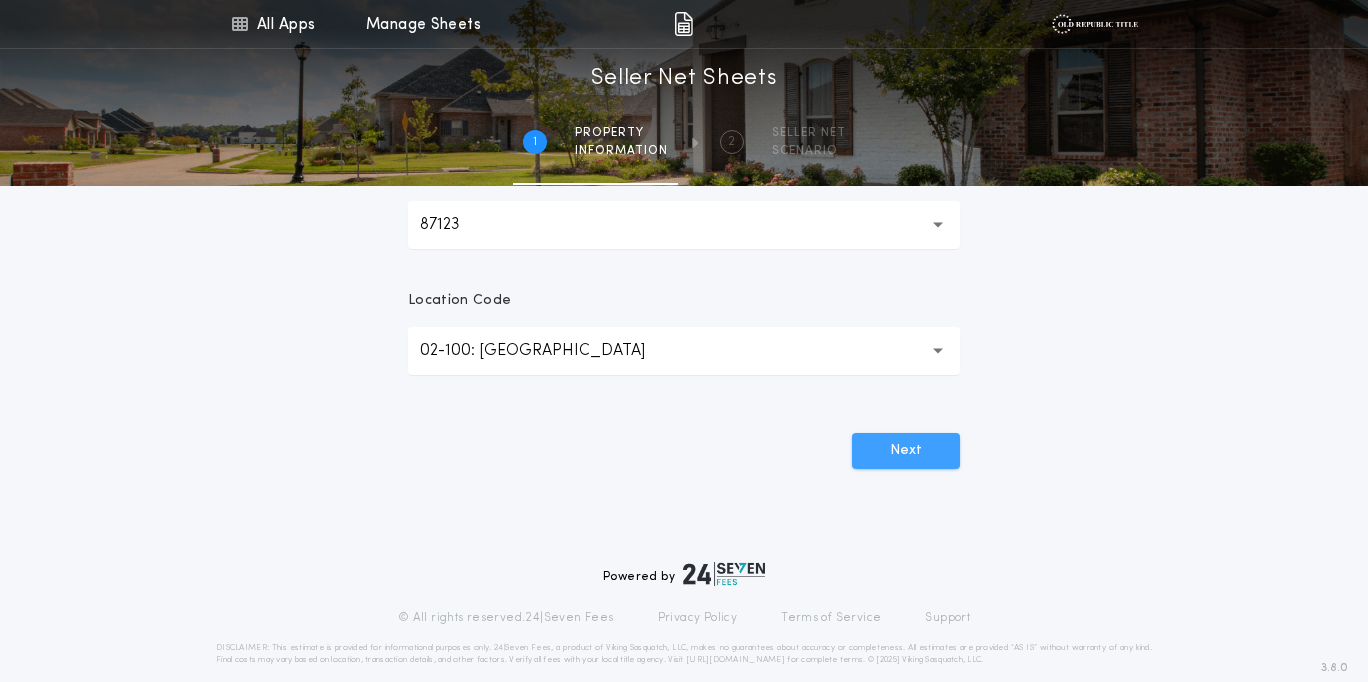 click on "Next" at bounding box center (906, 451) 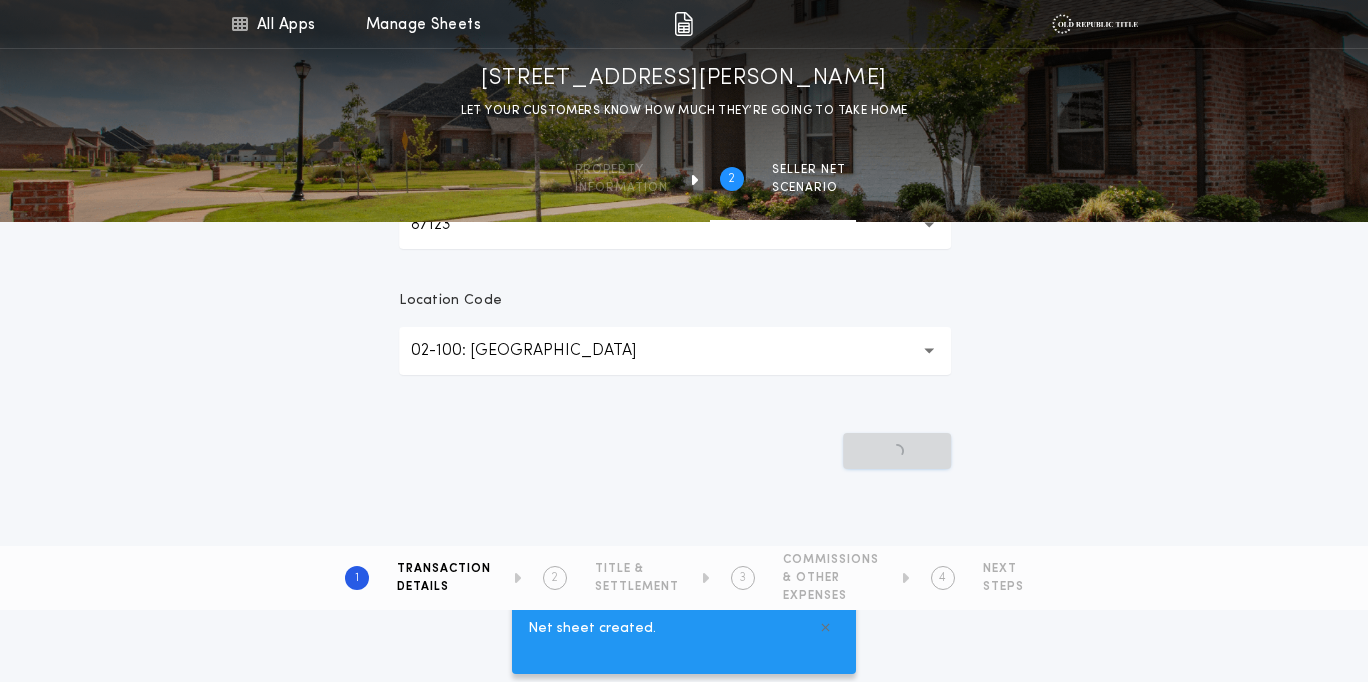 scroll, scrollTop: 0, scrollLeft: 0, axis: both 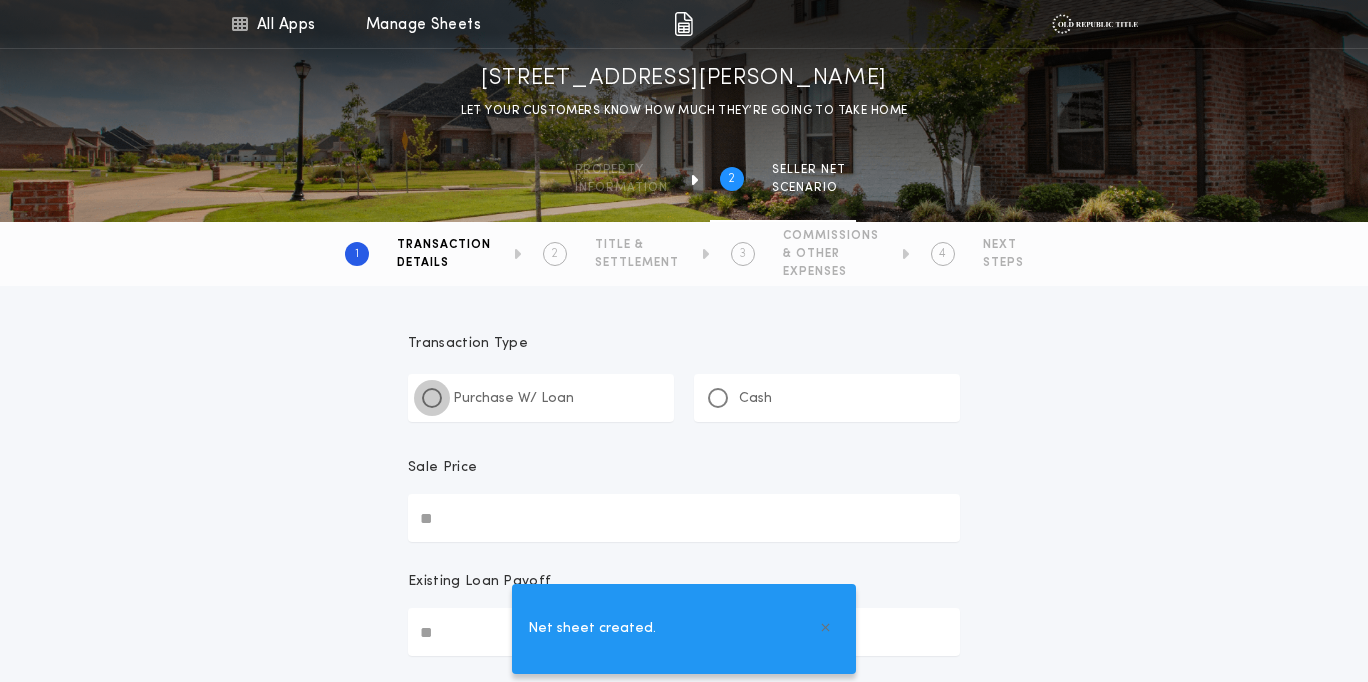 click at bounding box center [432, 398] 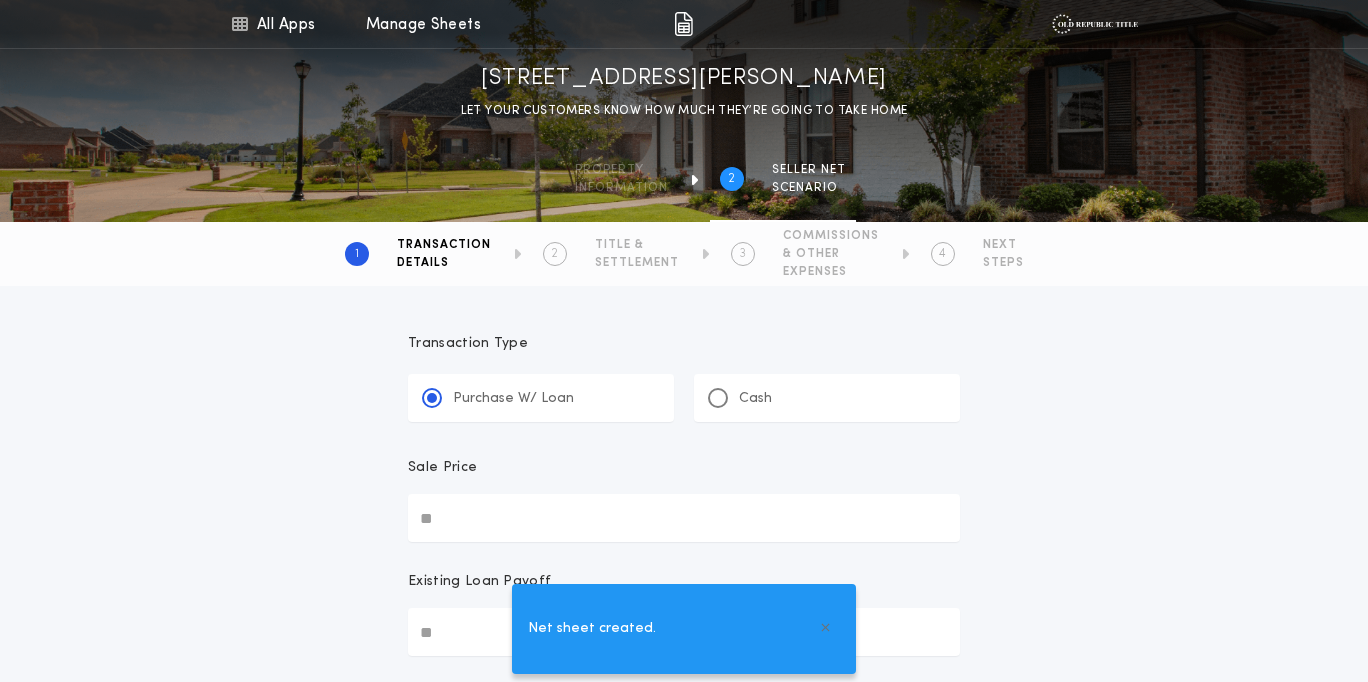 scroll, scrollTop: 26, scrollLeft: 0, axis: vertical 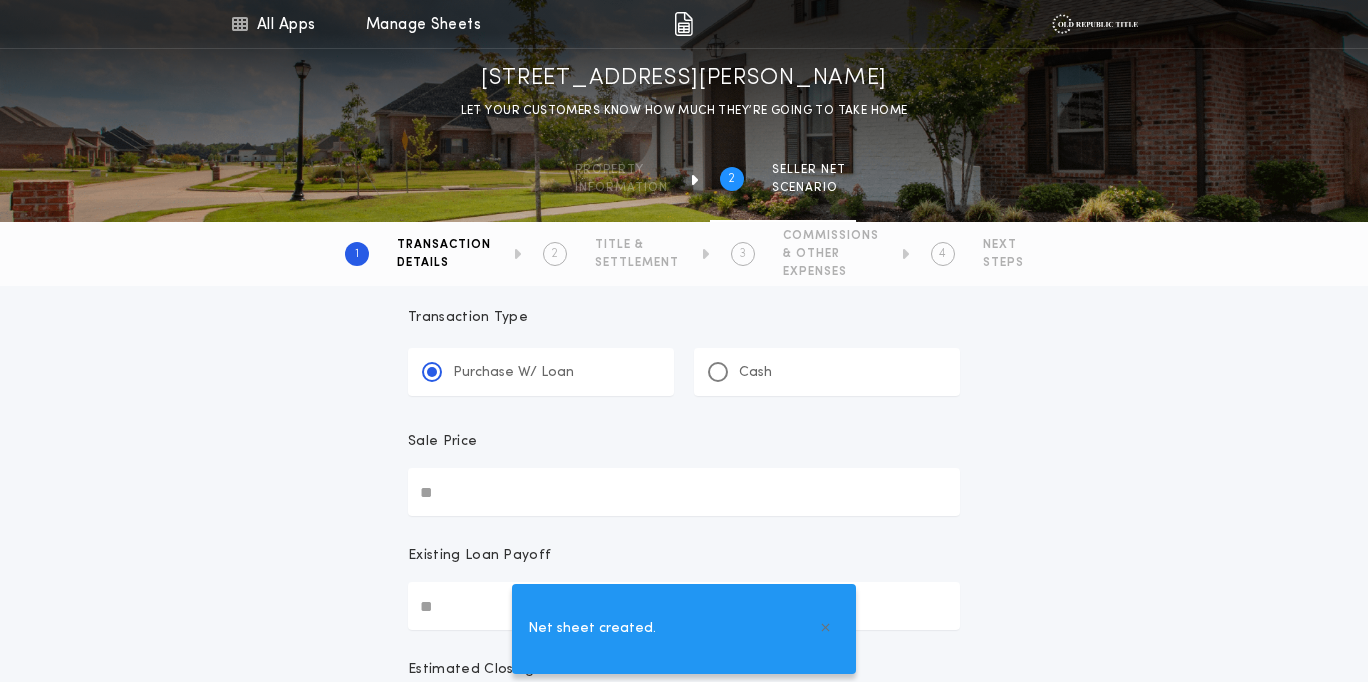 click on "Sale Price" at bounding box center [684, 492] 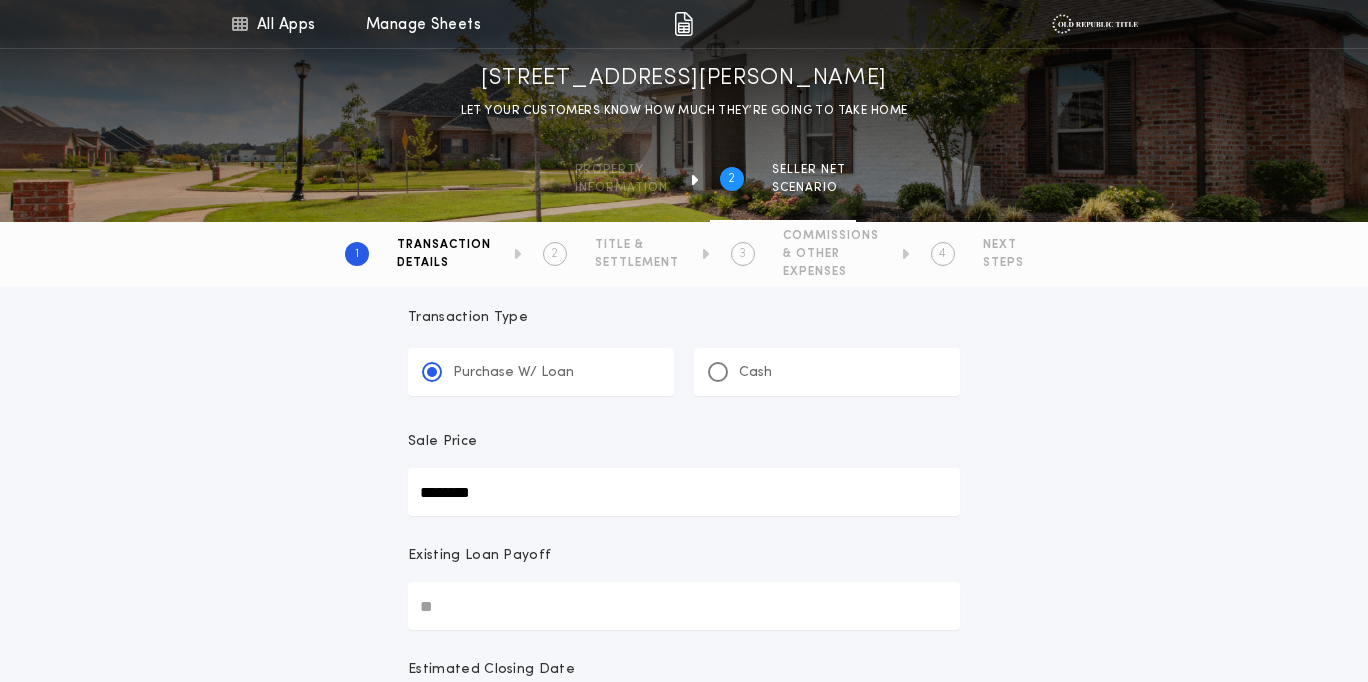 type on "********" 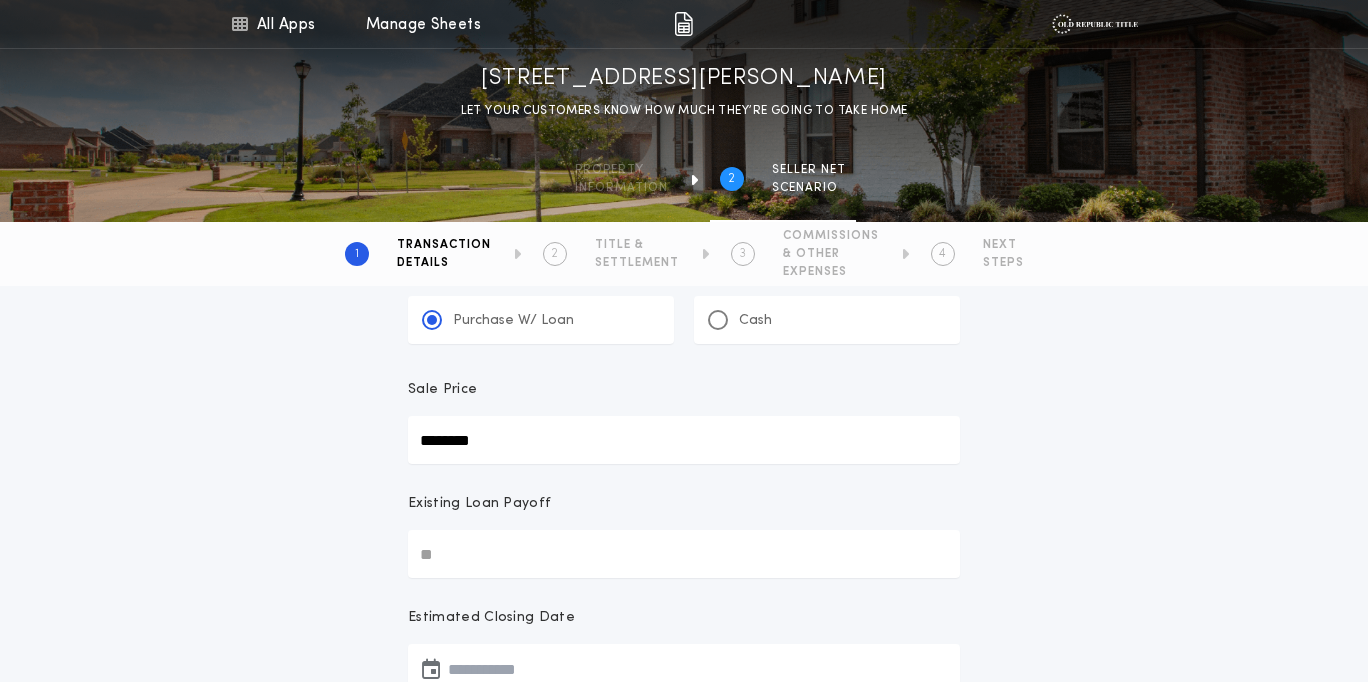 scroll, scrollTop: 128, scrollLeft: 0, axis: vertical 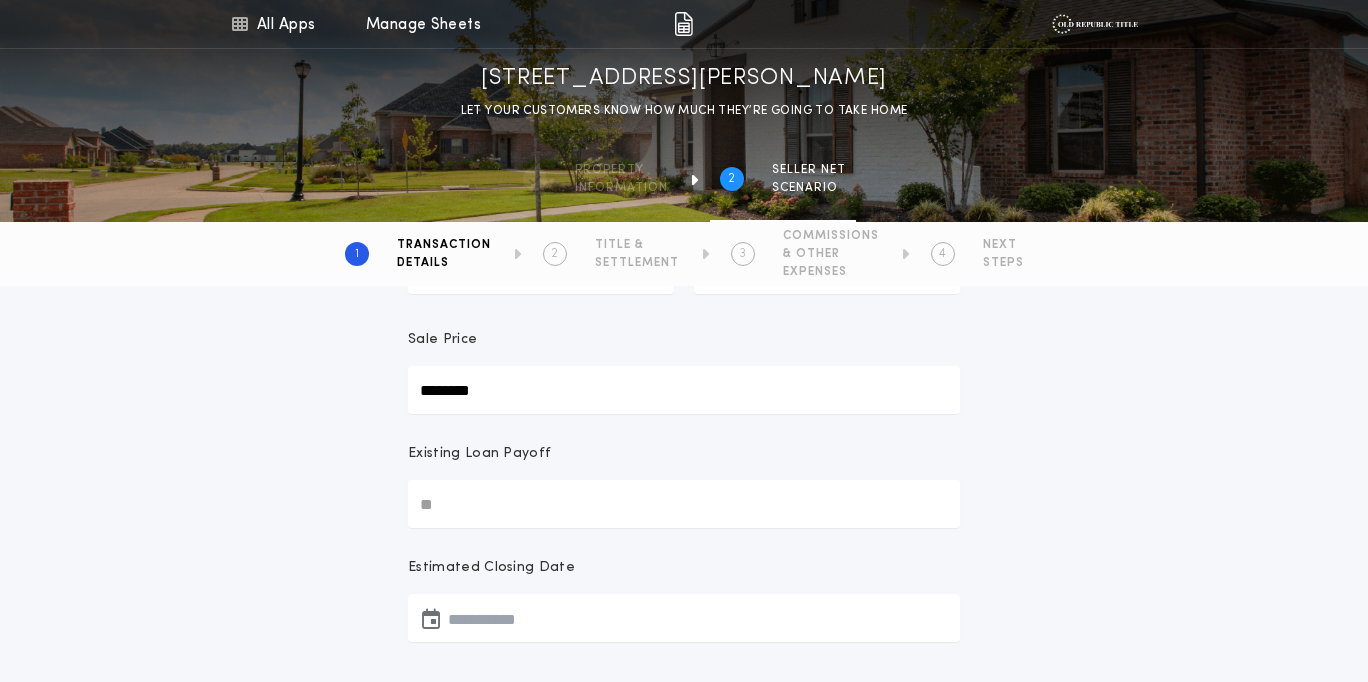 click on "Existing Loan Payoff" at bounding box center (684, 504) 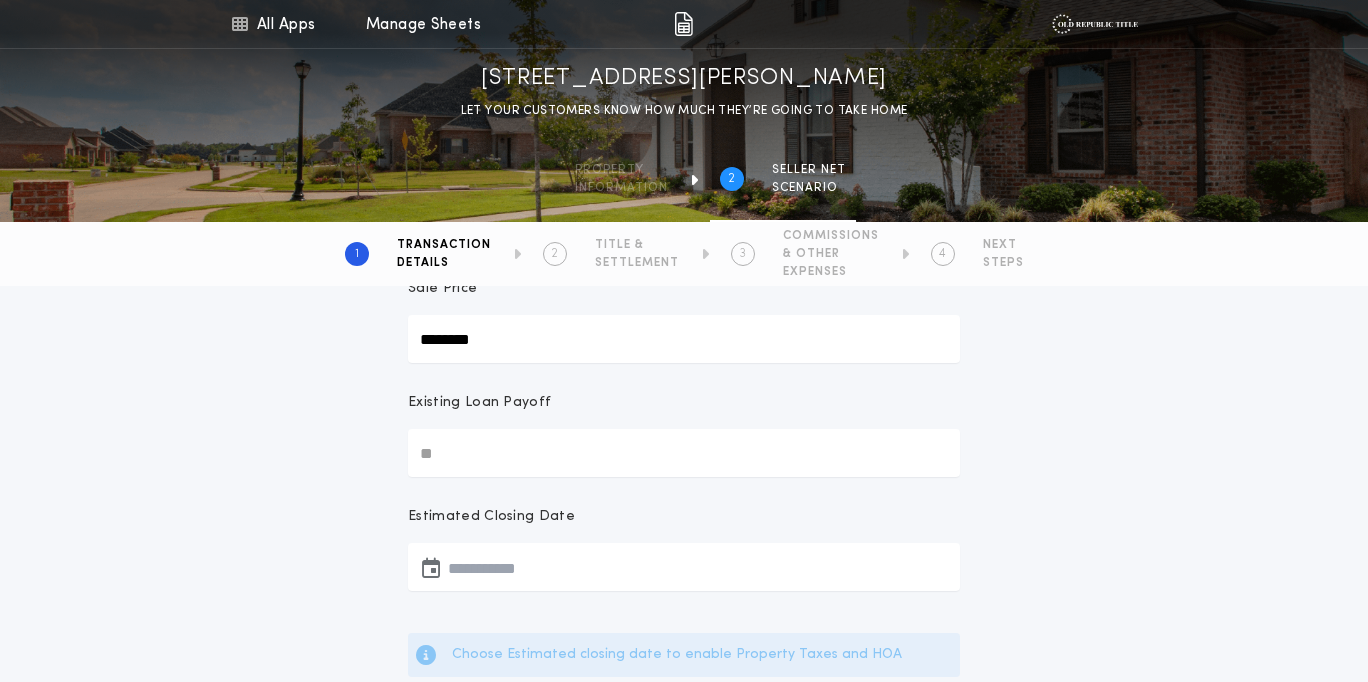 click at bounding box center [684, 567] 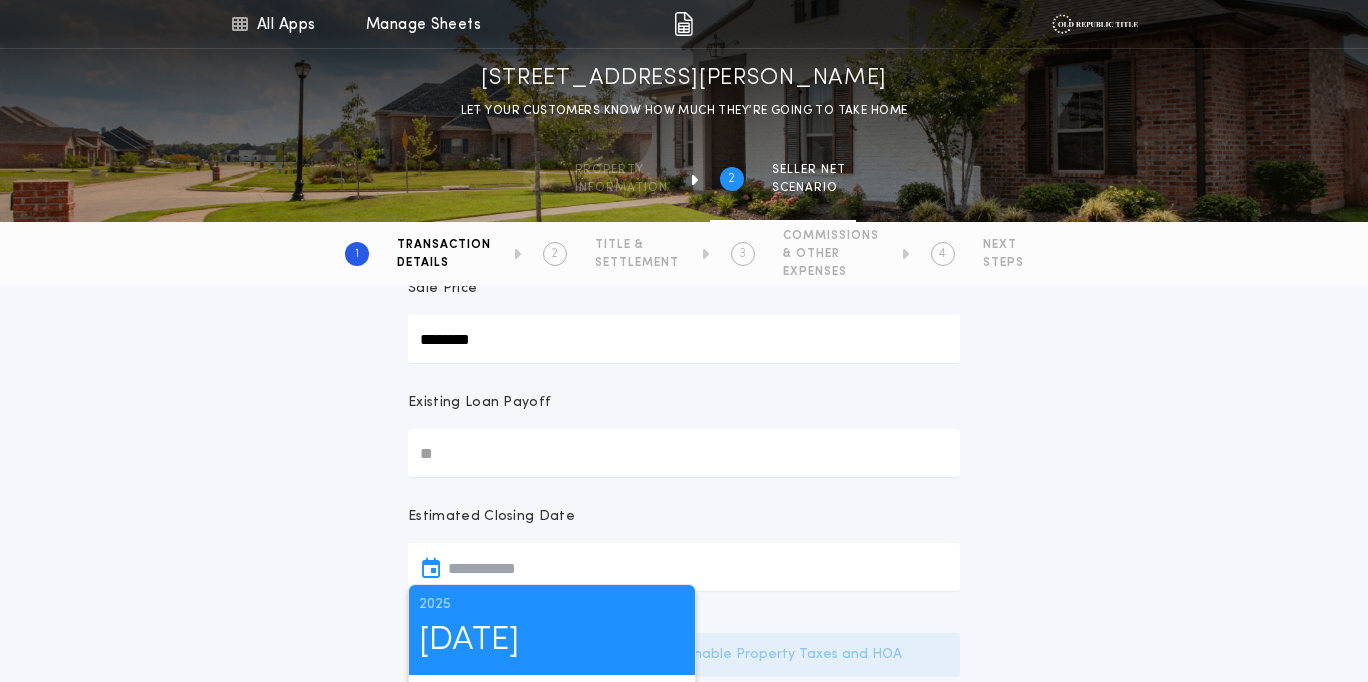 click at bounding box center [684, 567] 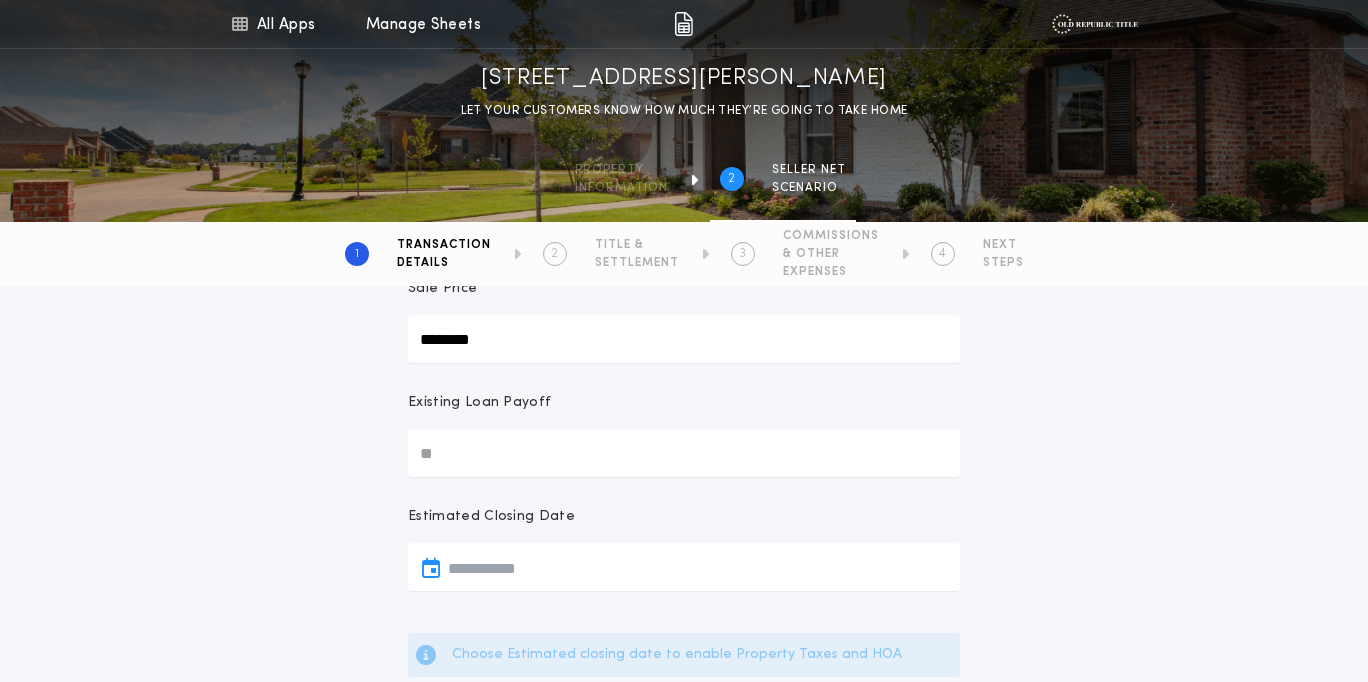 click at bounding box center [684, 567] 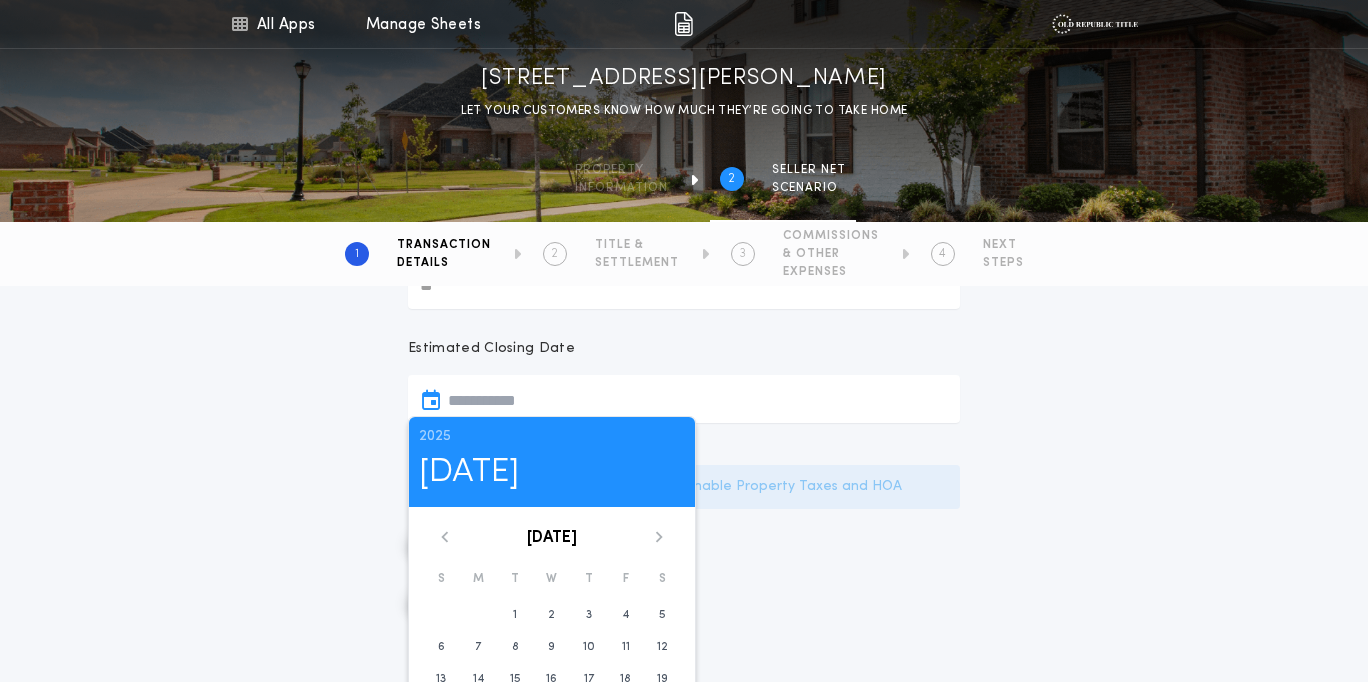 scroll, scrollTop: 353, scrollLeft: 0, axis: vertical 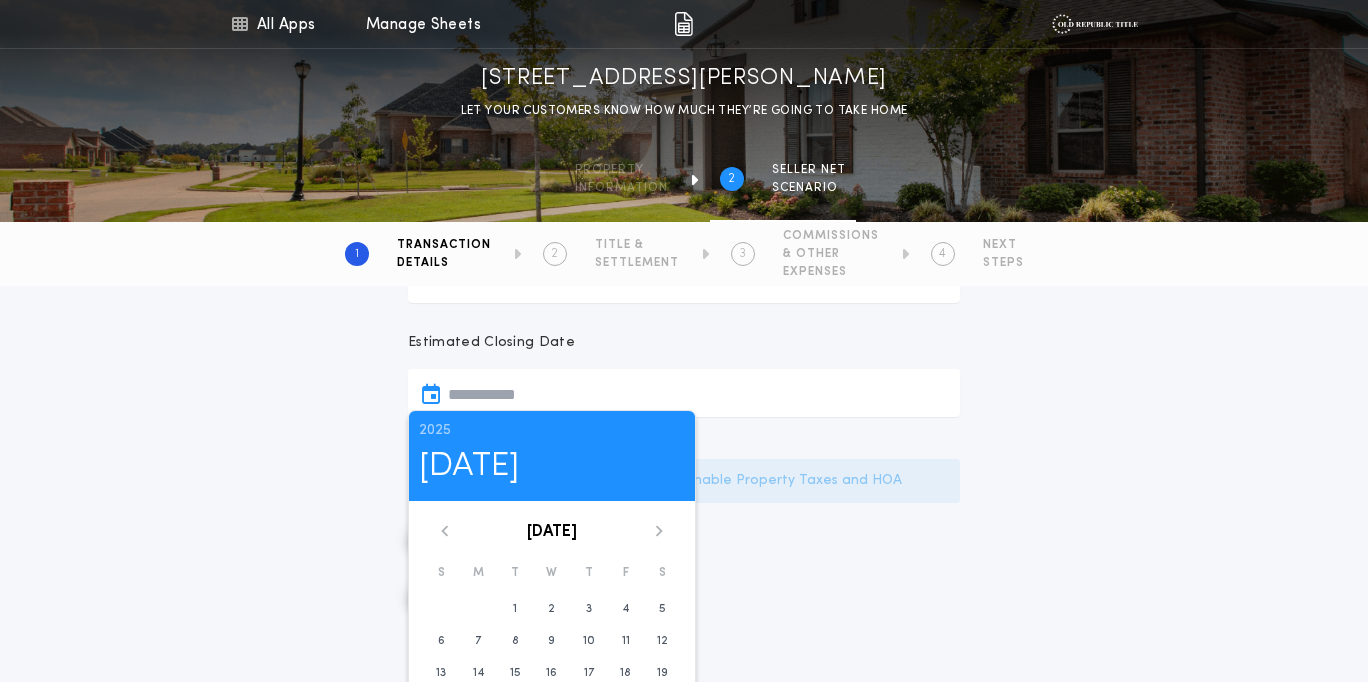 click 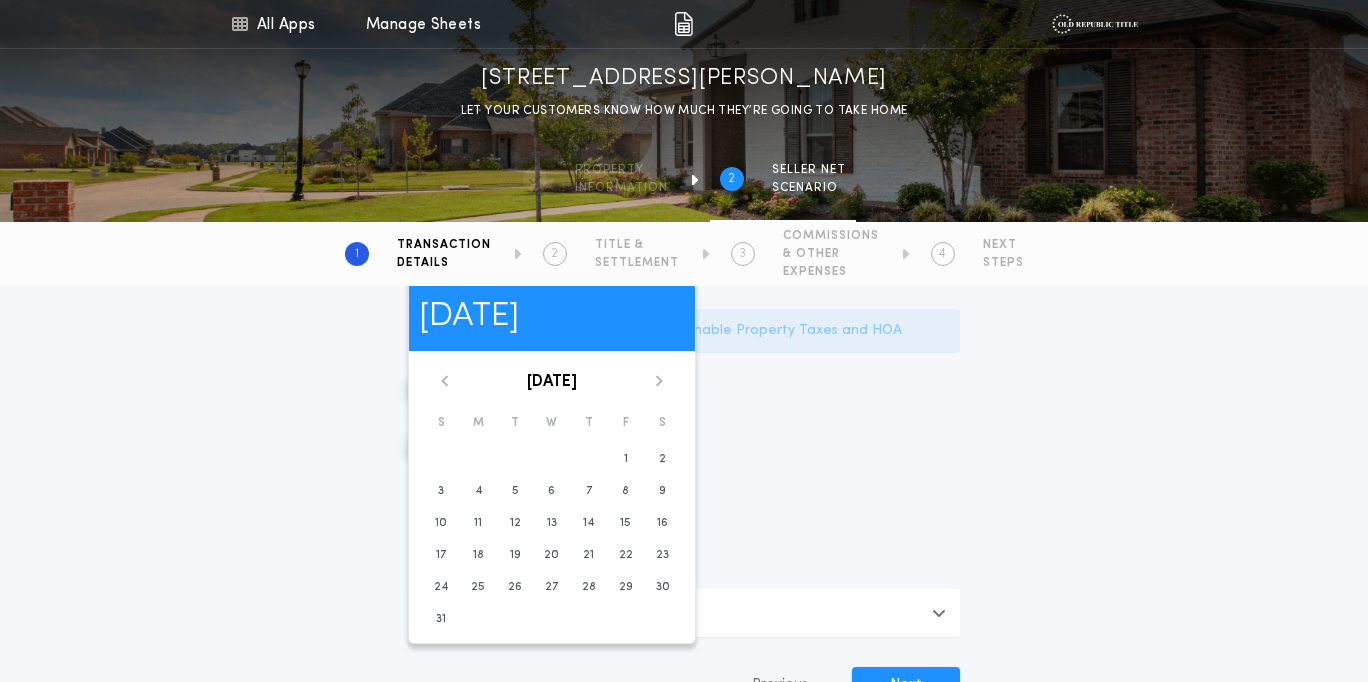 scroll, scrollTop: 543, scrollLeft: 0, axis: vertical 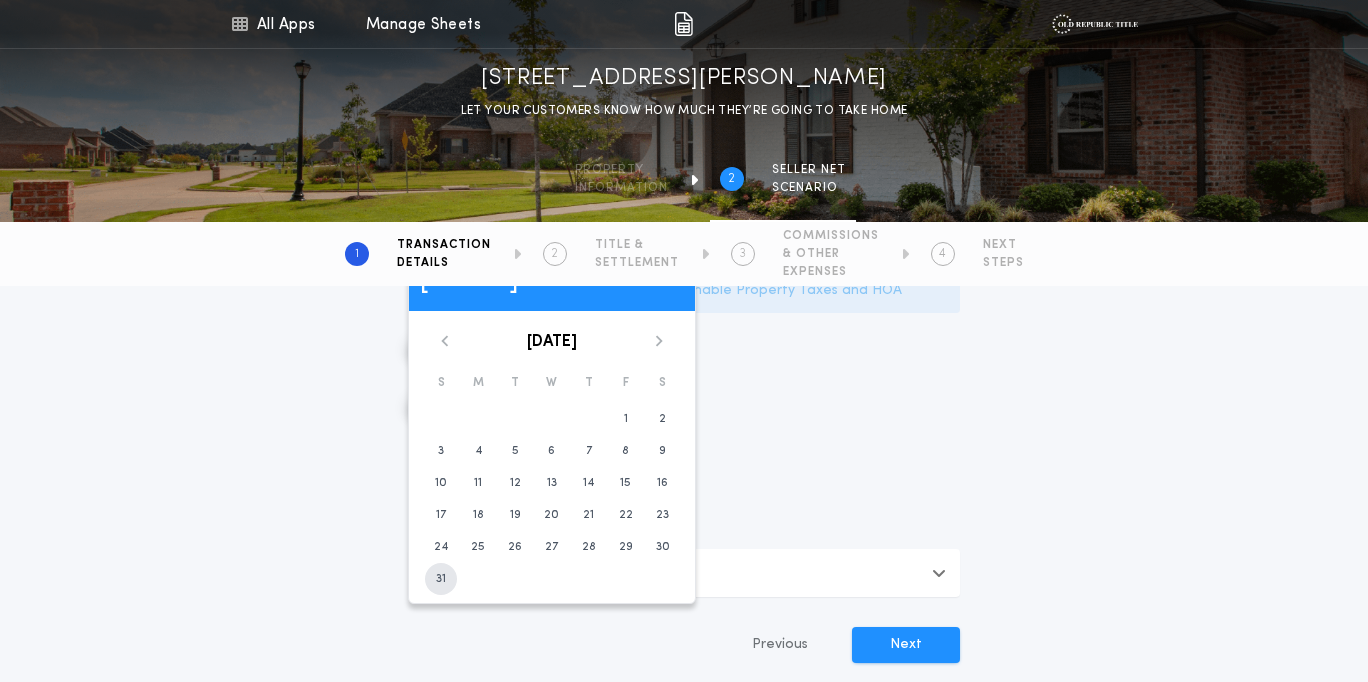 click on "31" at bounding box center (441, 579) 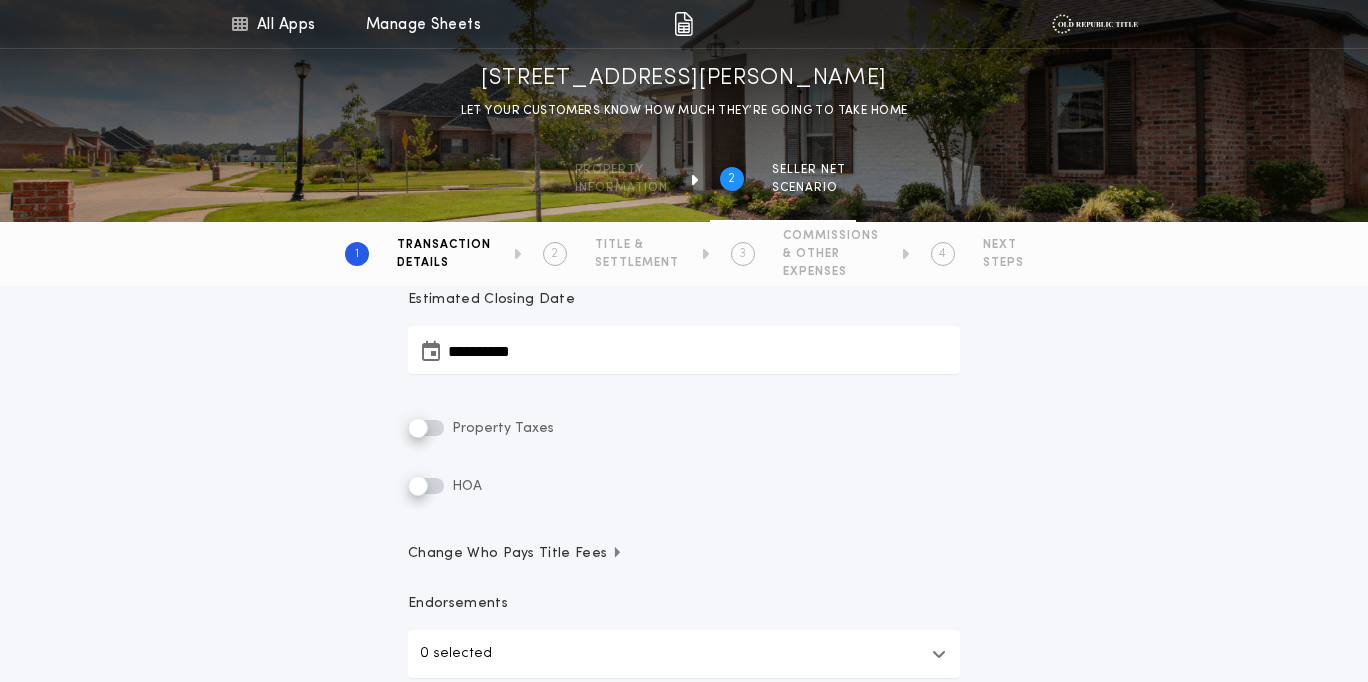 scroll, scrollTop: 365, scrollLeft: 0, axis: vertical 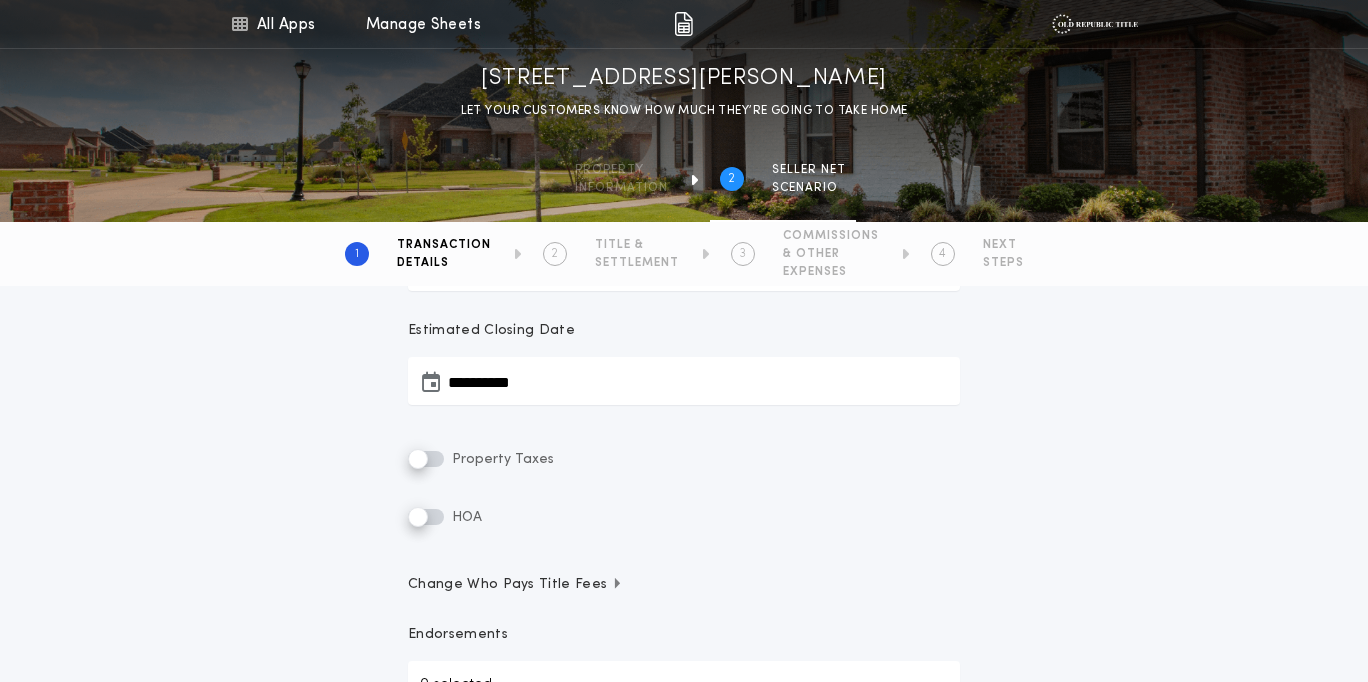 click on "**********" at bounding box center (684, 381) 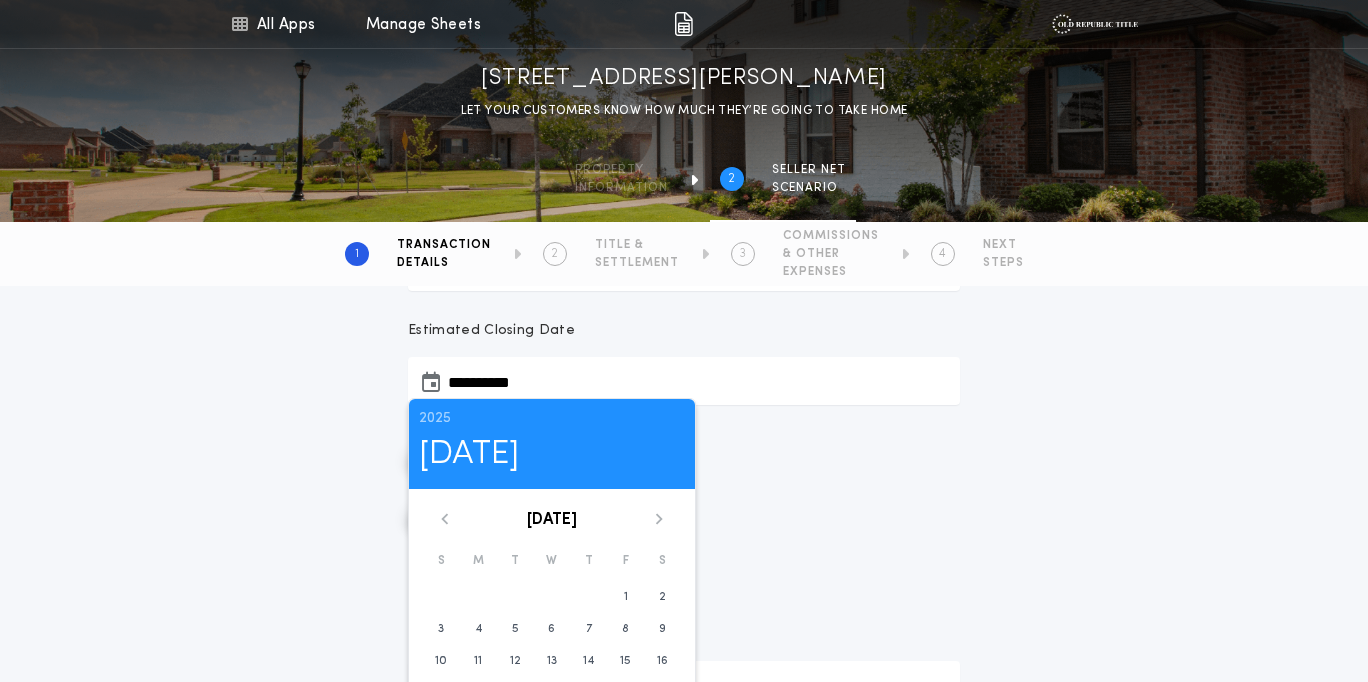 click 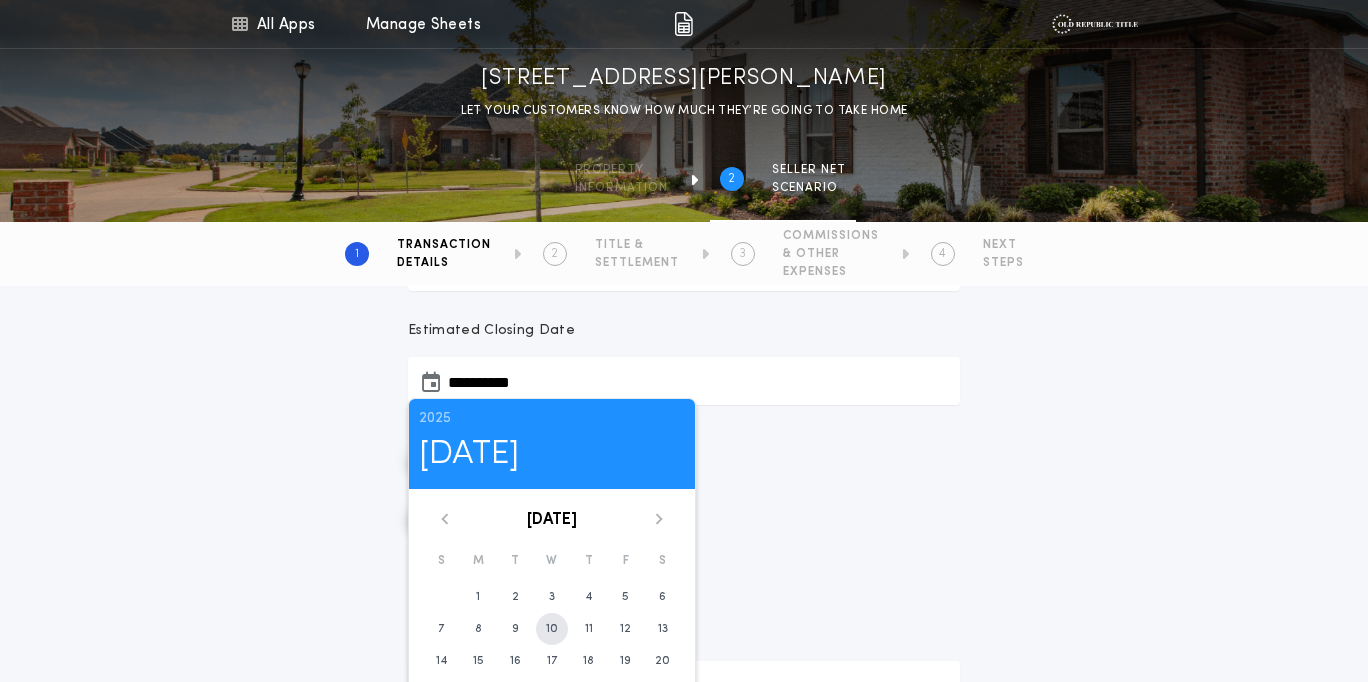 click on "10" at bounding box center [552, 629] 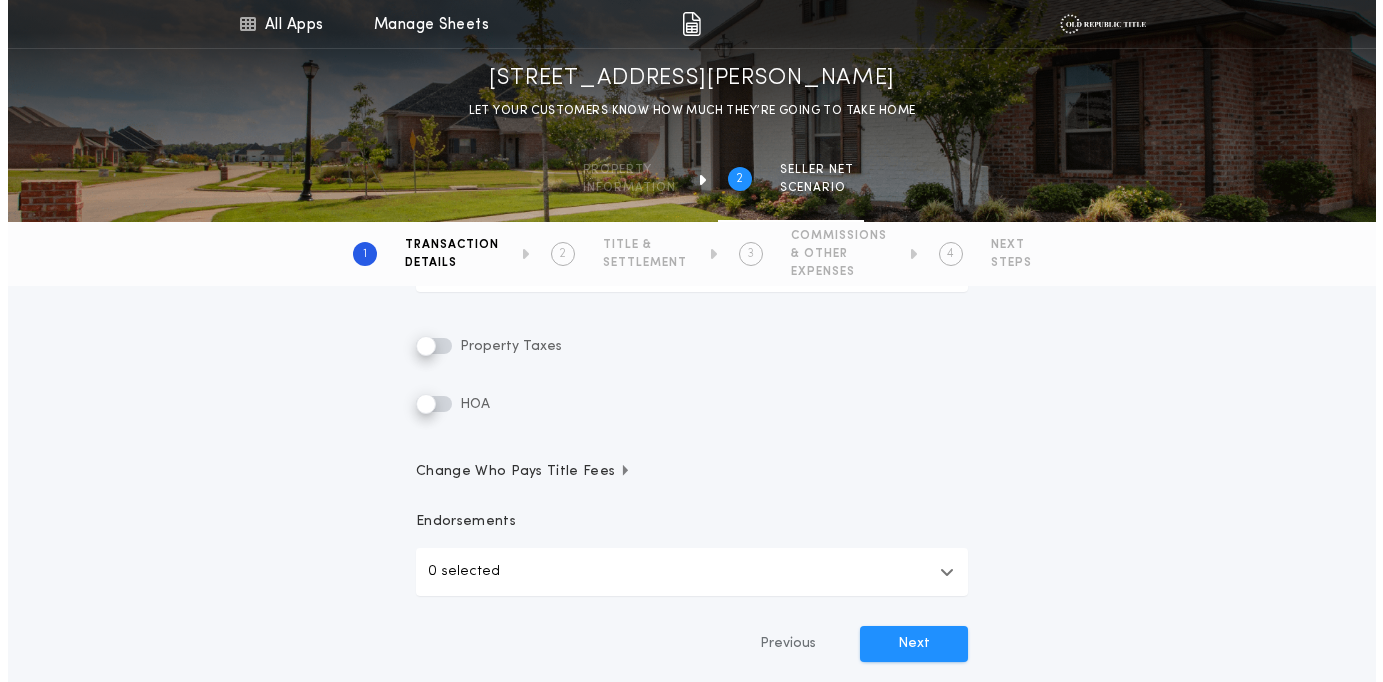 scroll, scrollTop: 504, scrollLeft: 0, axis: vertical 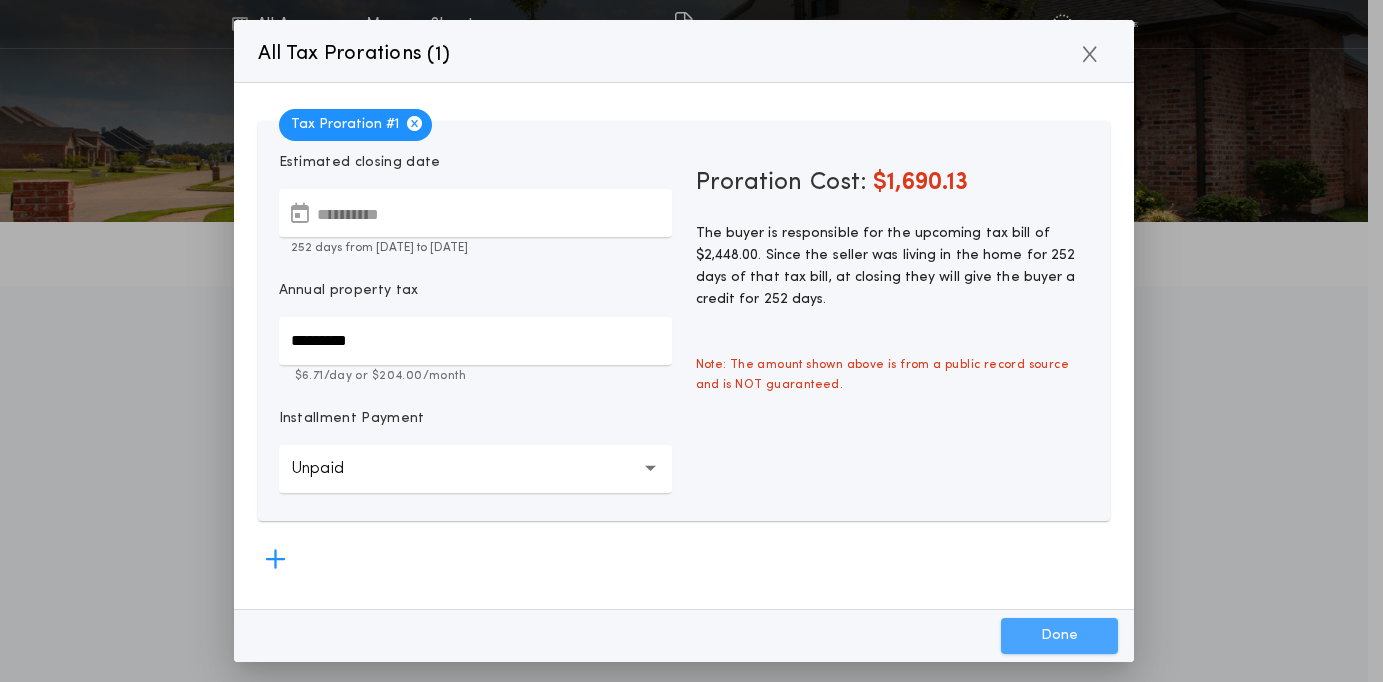 click on "Done" at bounding box center (1059, 636) 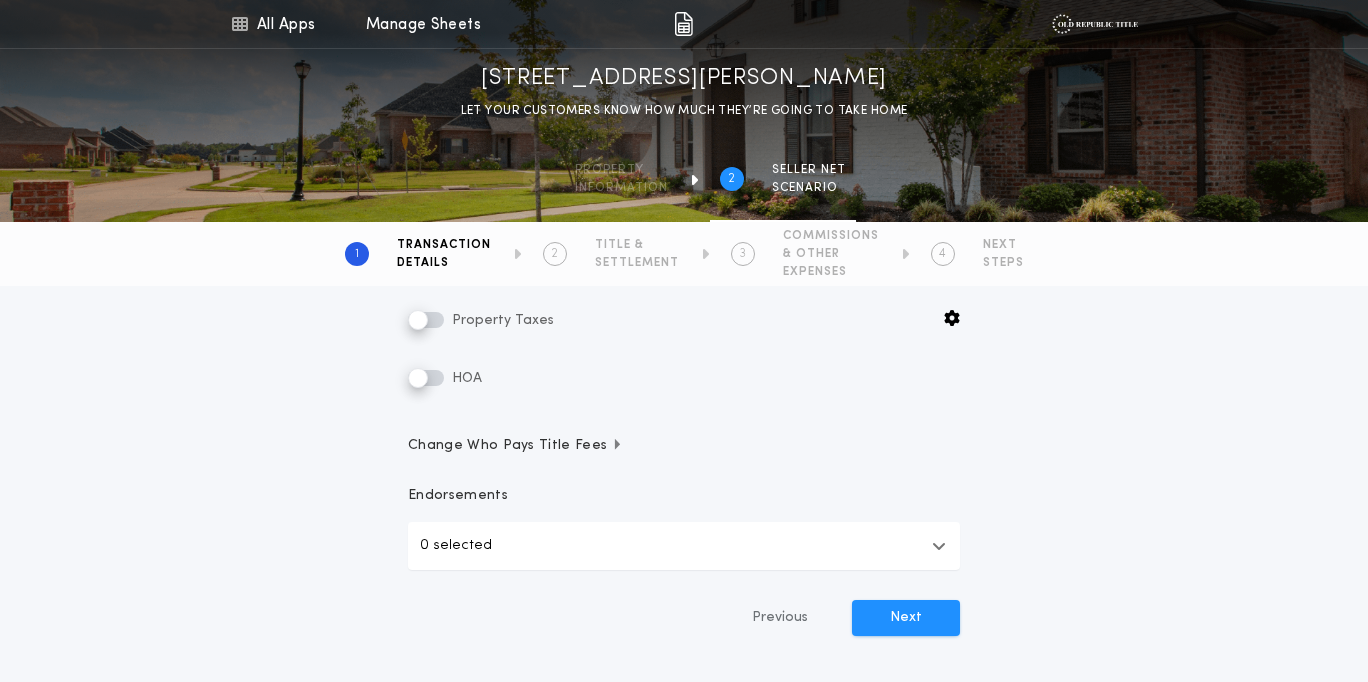 scroll, scrollTop: 560, scrollLeft: 0, axis: vertical 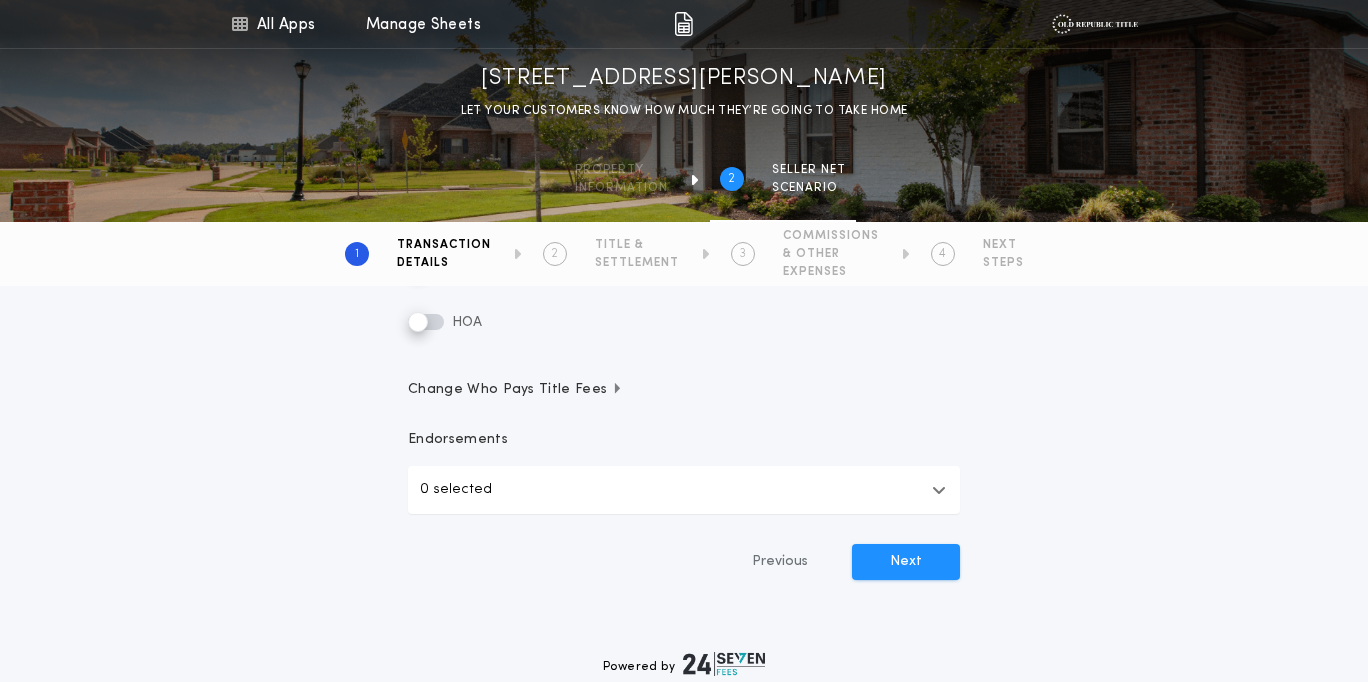 click at bounding box center (939, 490) 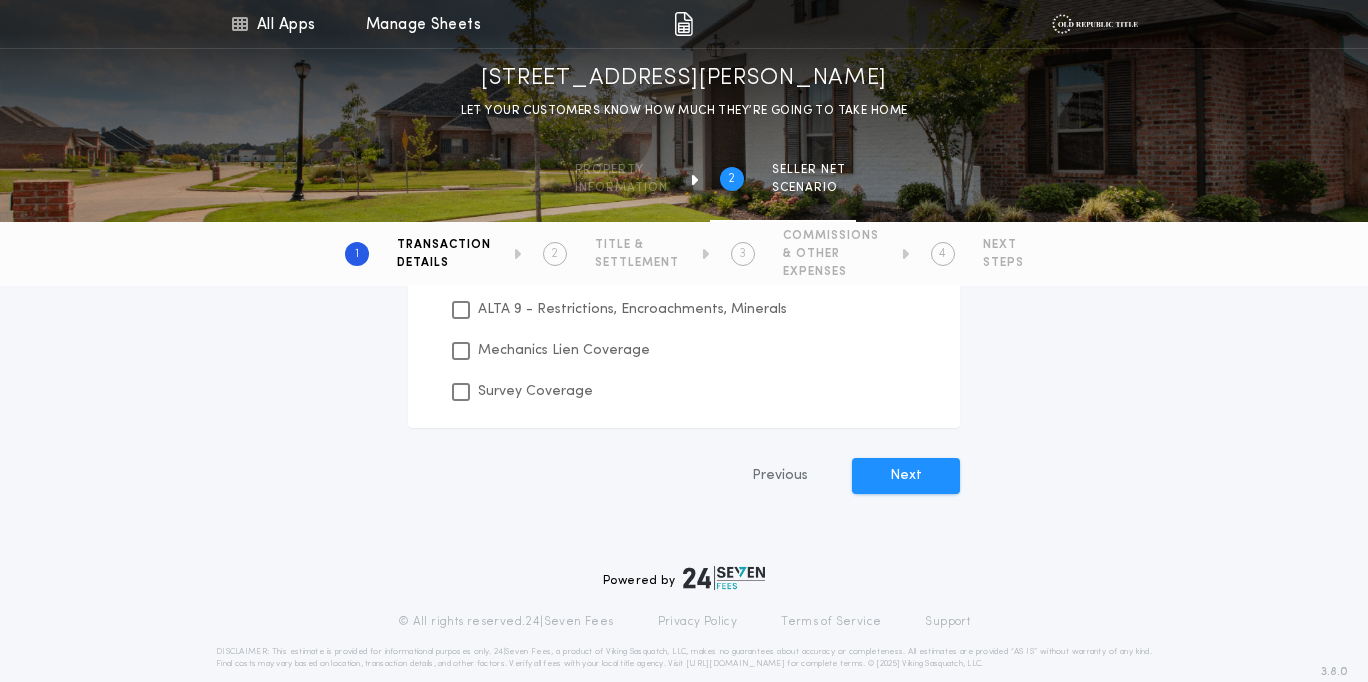 scroll, scrollTop: 1116, scrollLeft: 0, axis: vertical 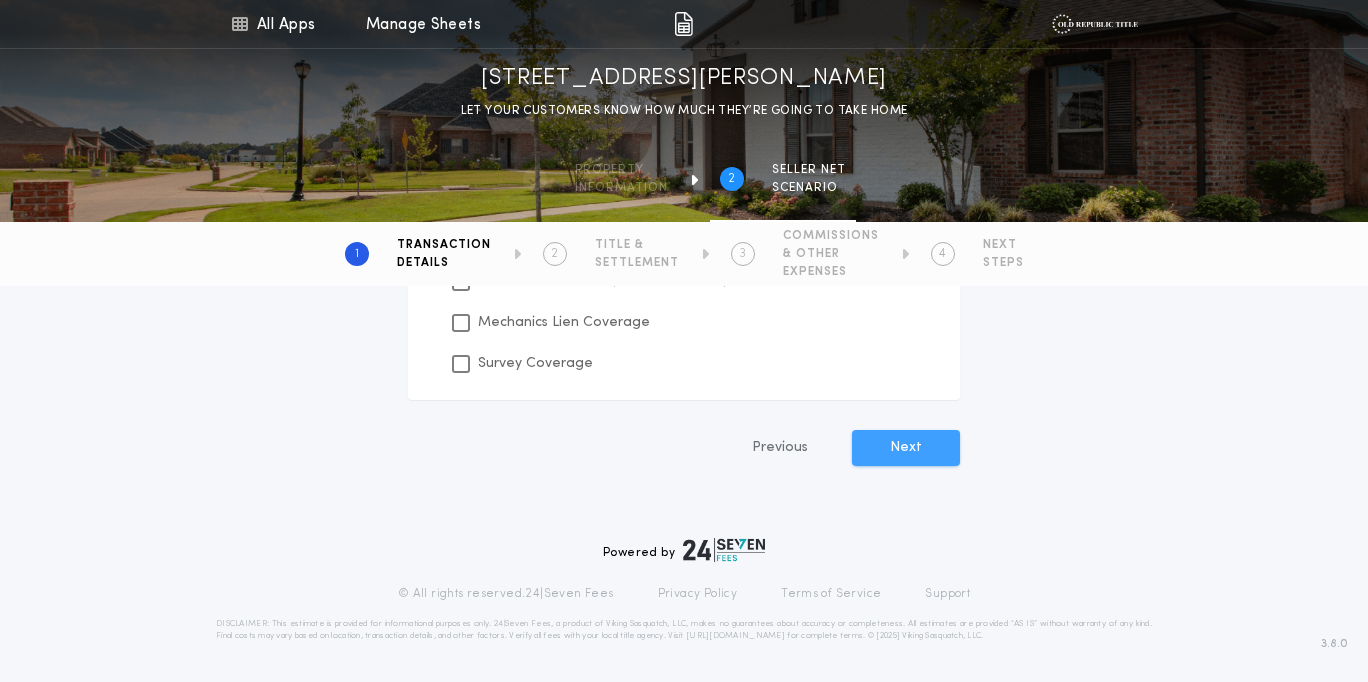 click on "Next" at bounding box center [906, 448] 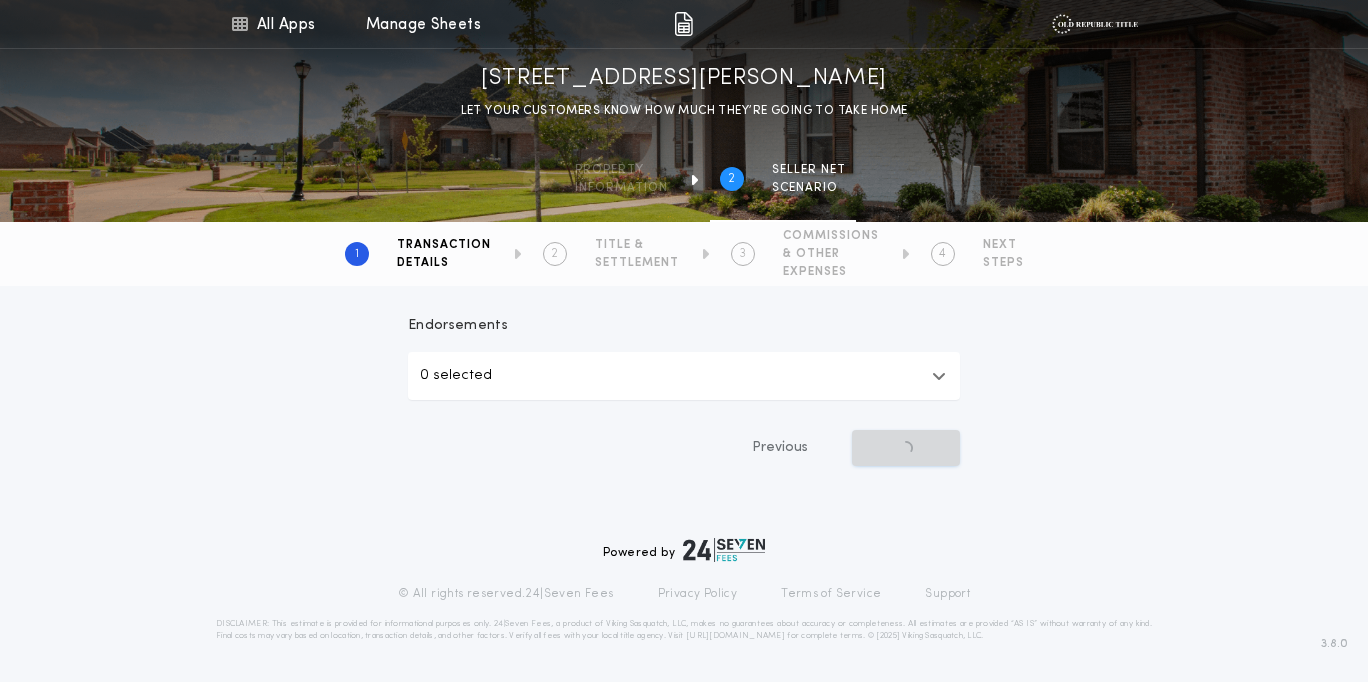 scroll, scrollTop: 674, scrollLeft: 0, axis: vertical 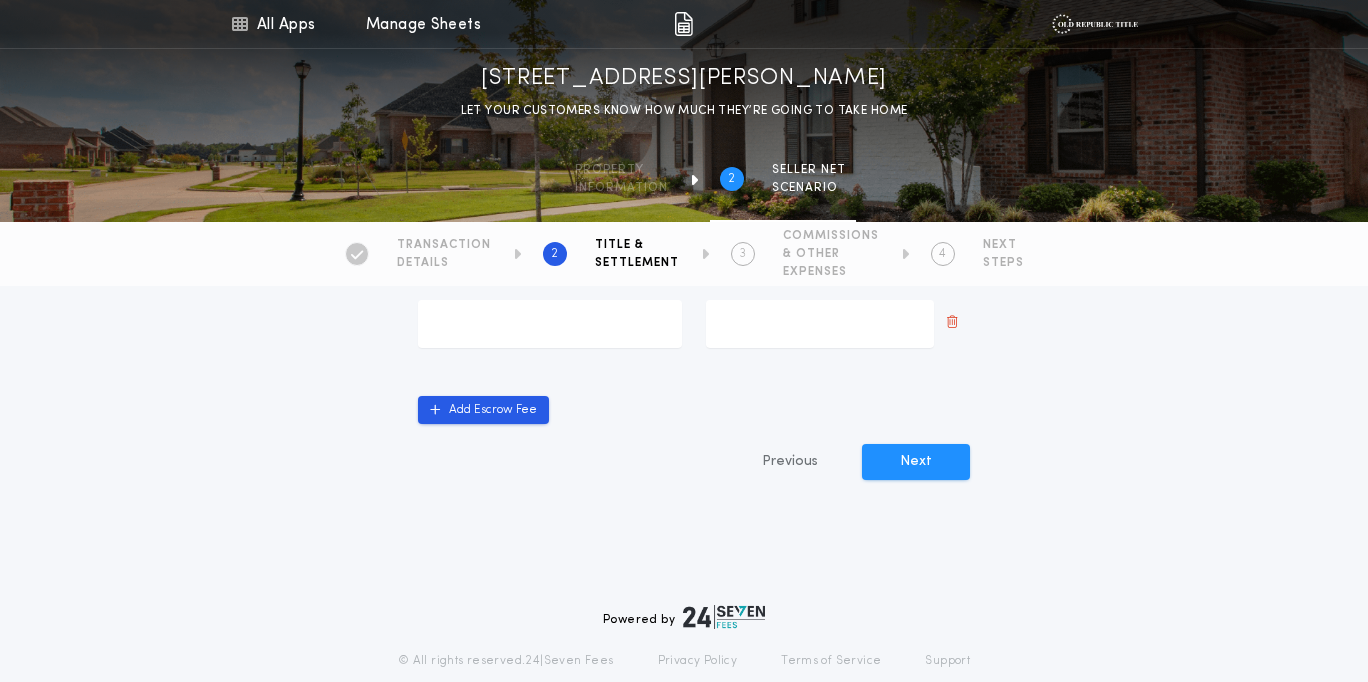 type on "*****" 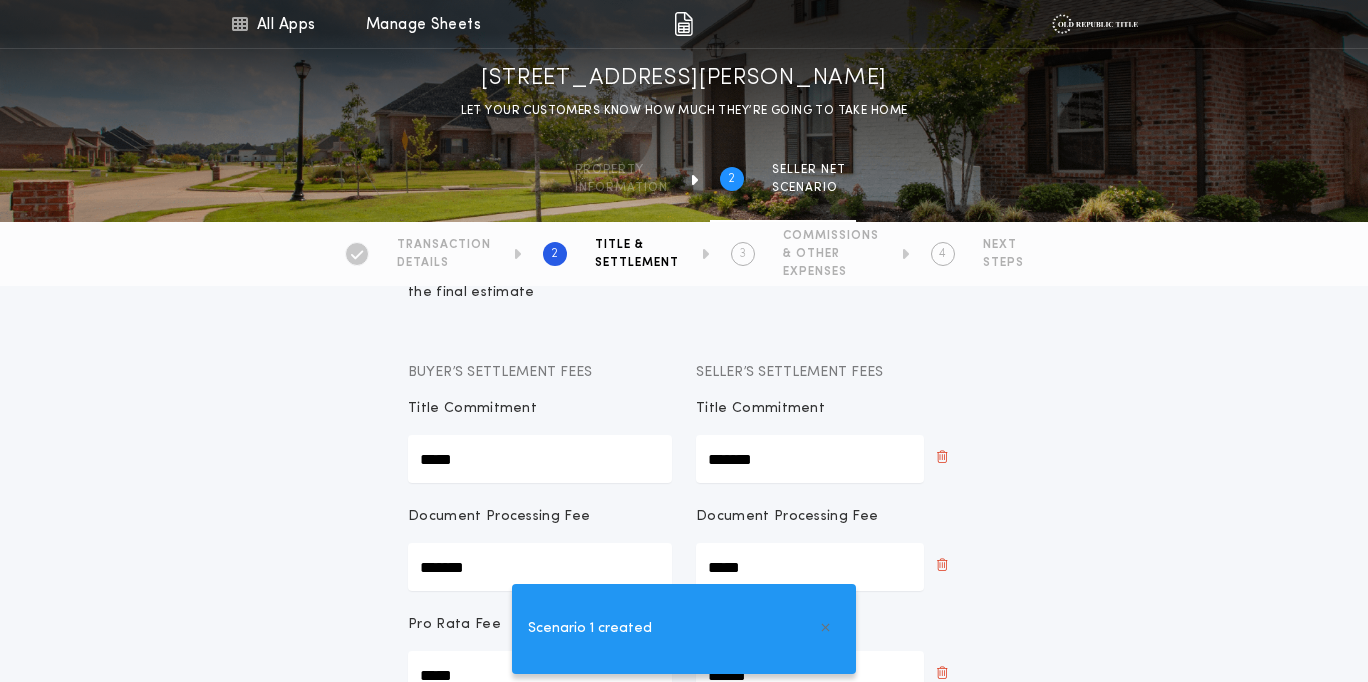 scroll, scrollTop: 103, scrollLeft: 0, axis: vertical 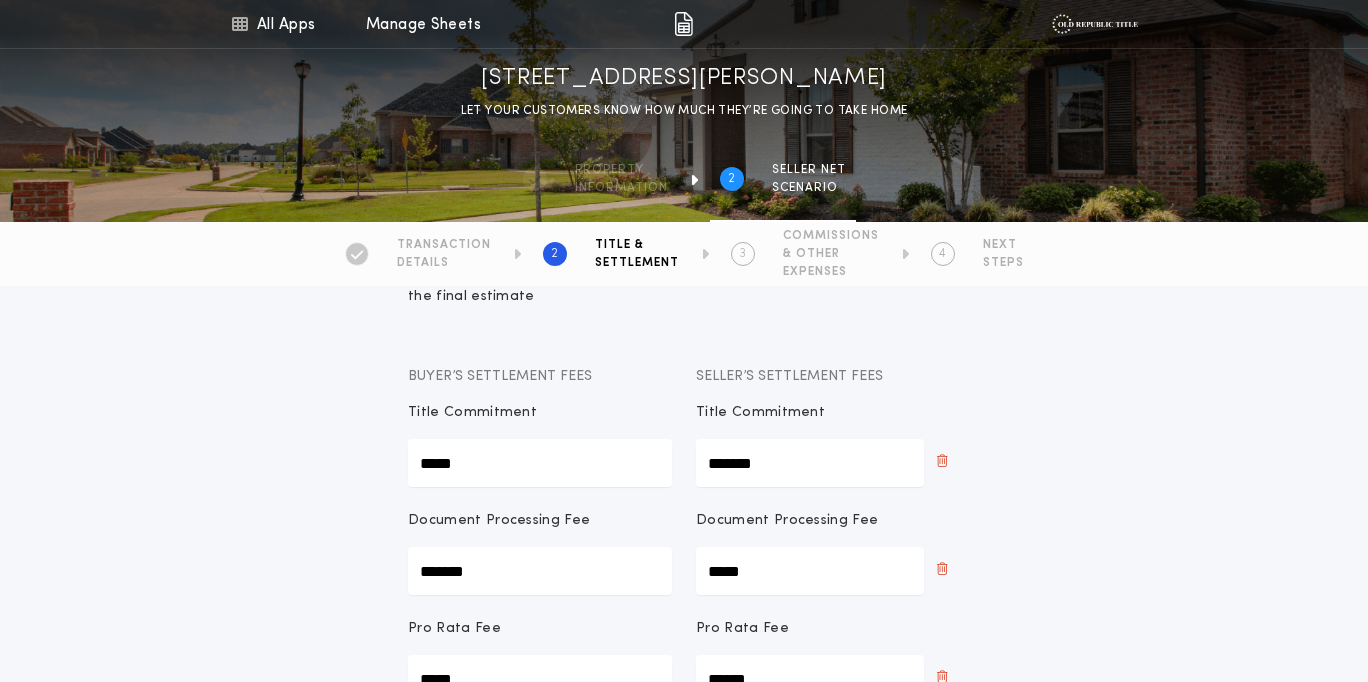 click on "*****" at bounding box center [540, 463] 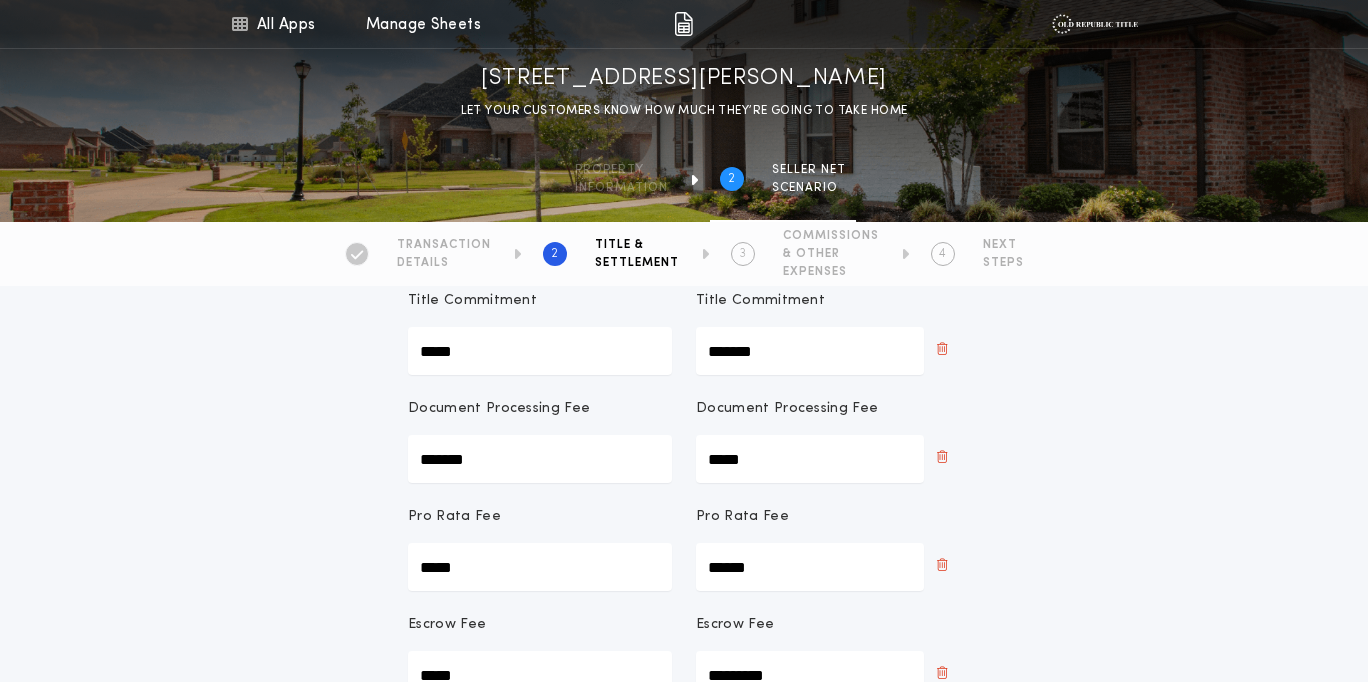 scroll, scrollTop: 216, scrollLeft: 0, axis: vertical 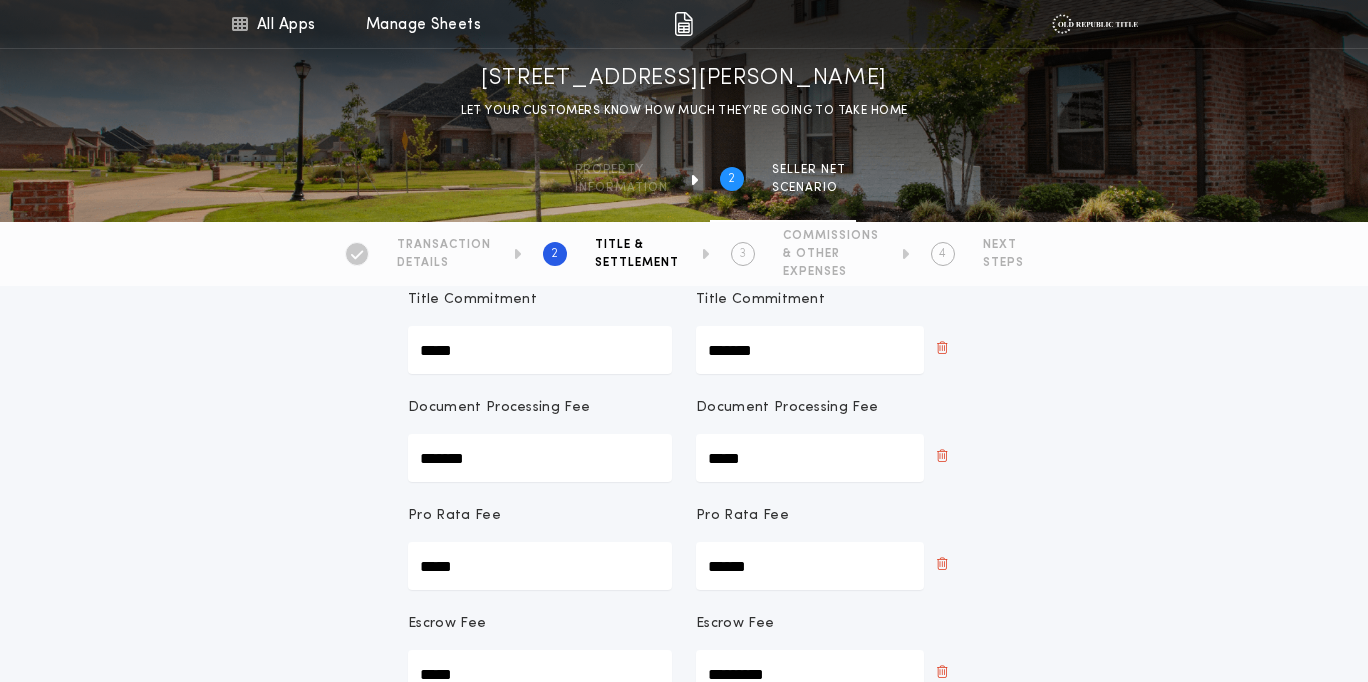 click on "*******" at bounding box center [540, 458] 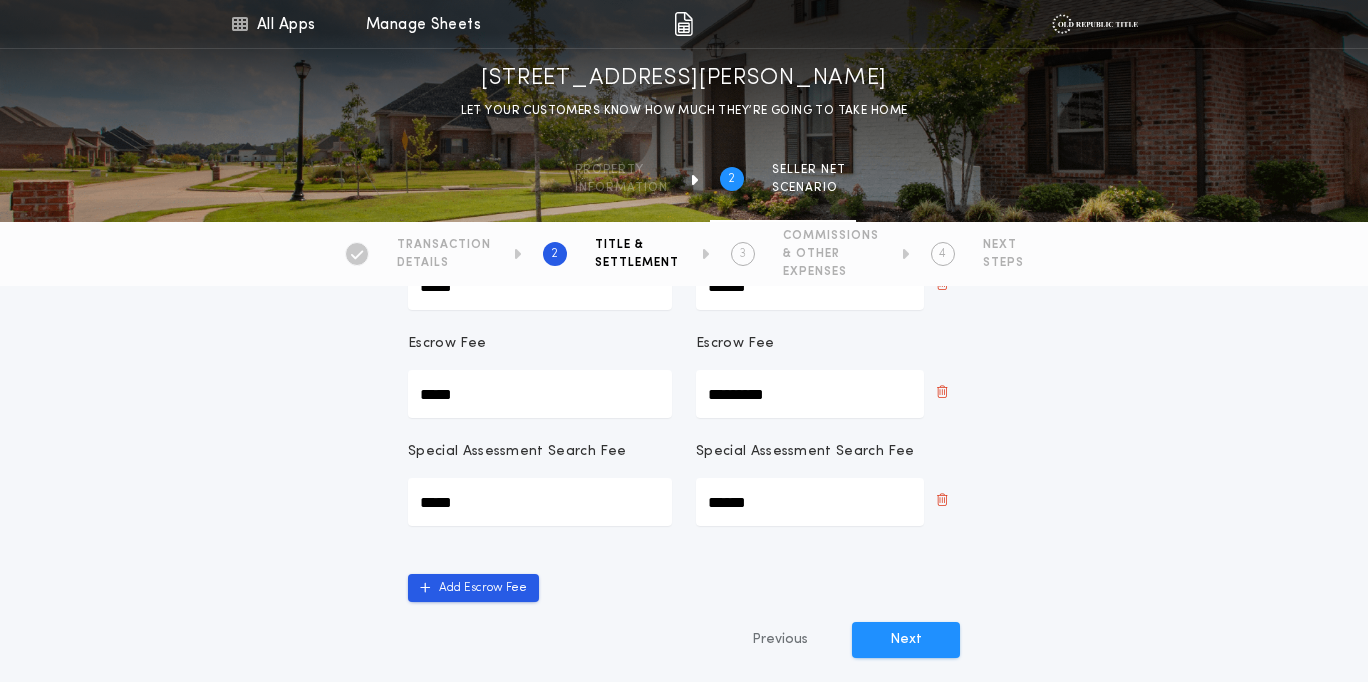 scroll, scrollTop: 497, scrollLeft: 0, axis: vertical 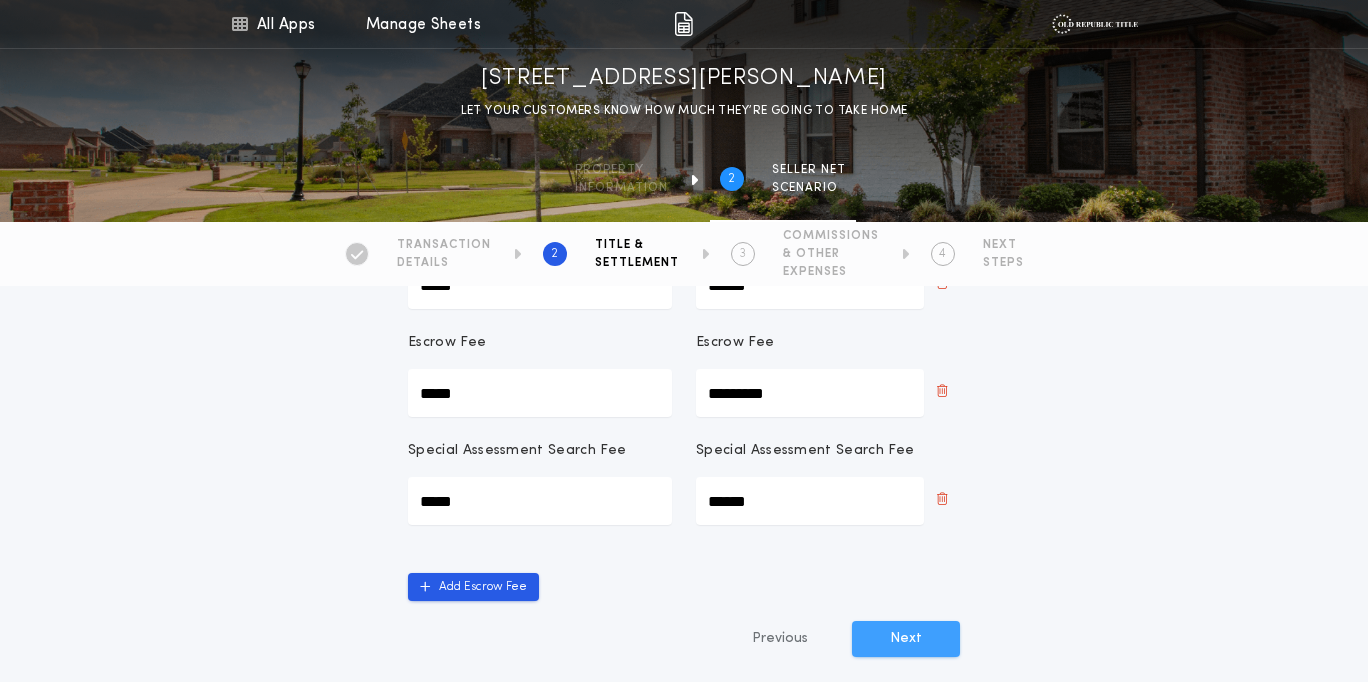 click on "Next" at bounding box center (906, 639) 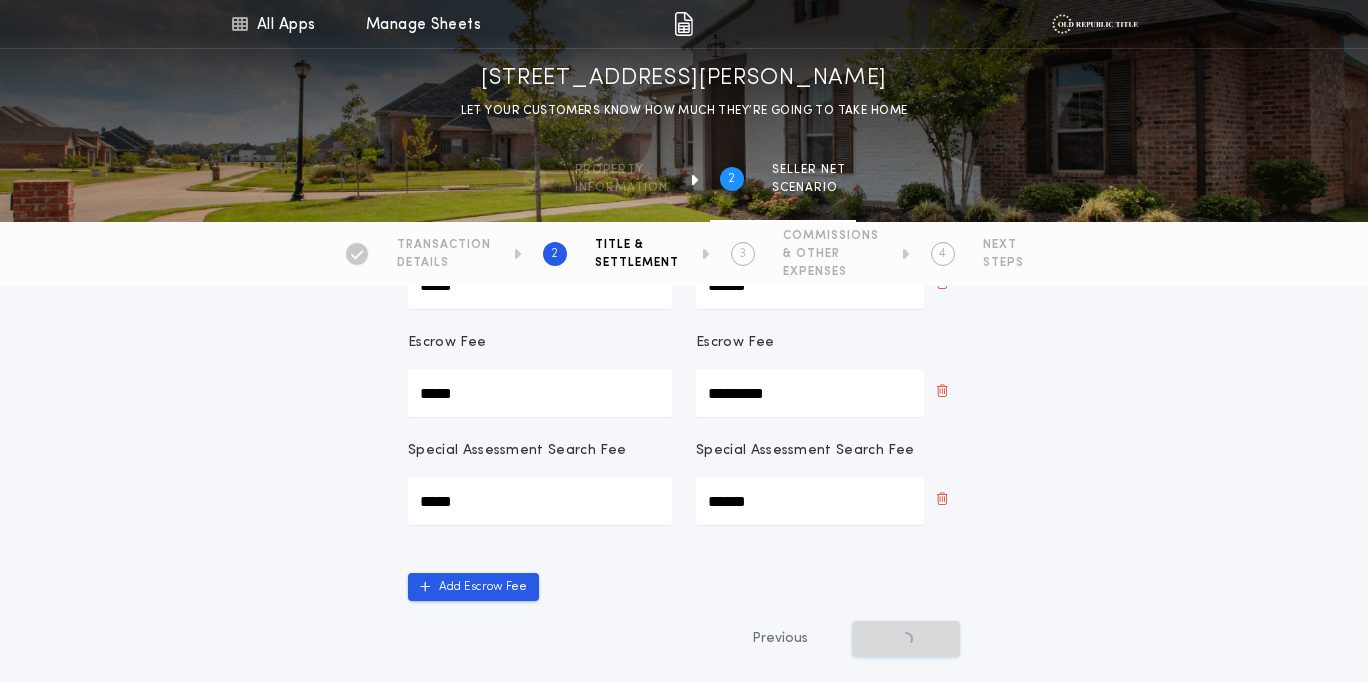scroll, scrollTop: 0, scrollLeft: 0, axis: both 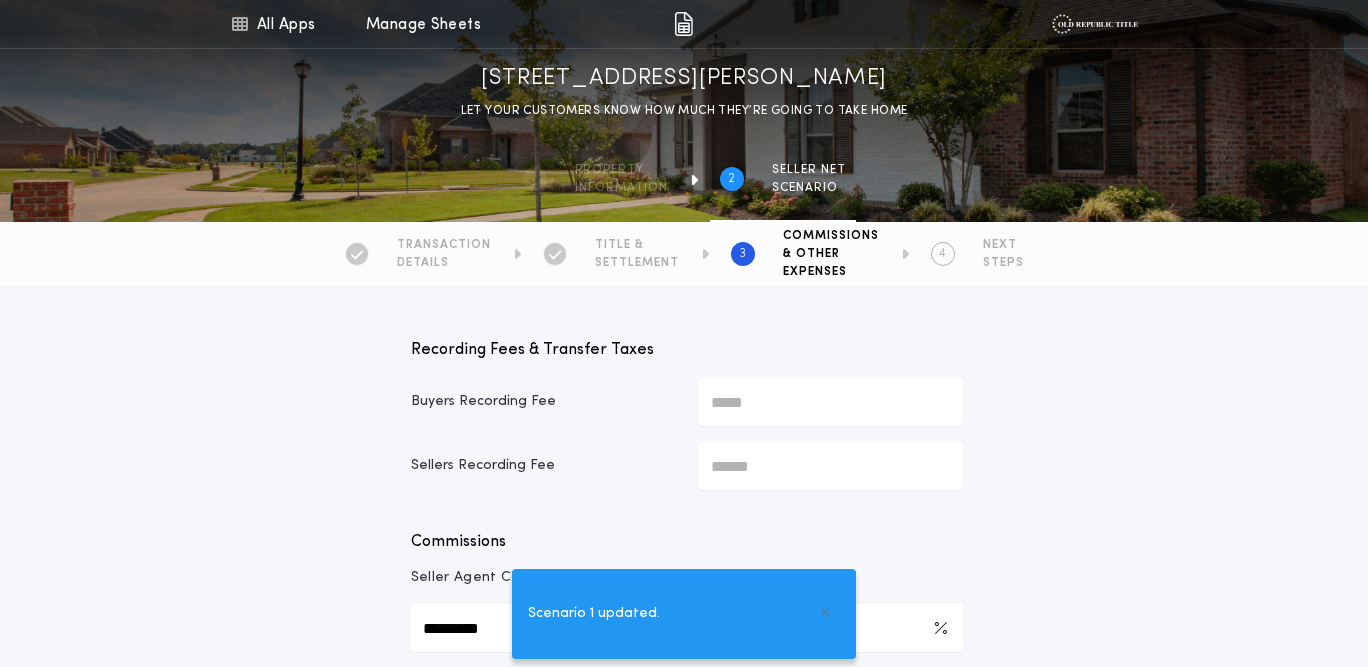type on "*********" 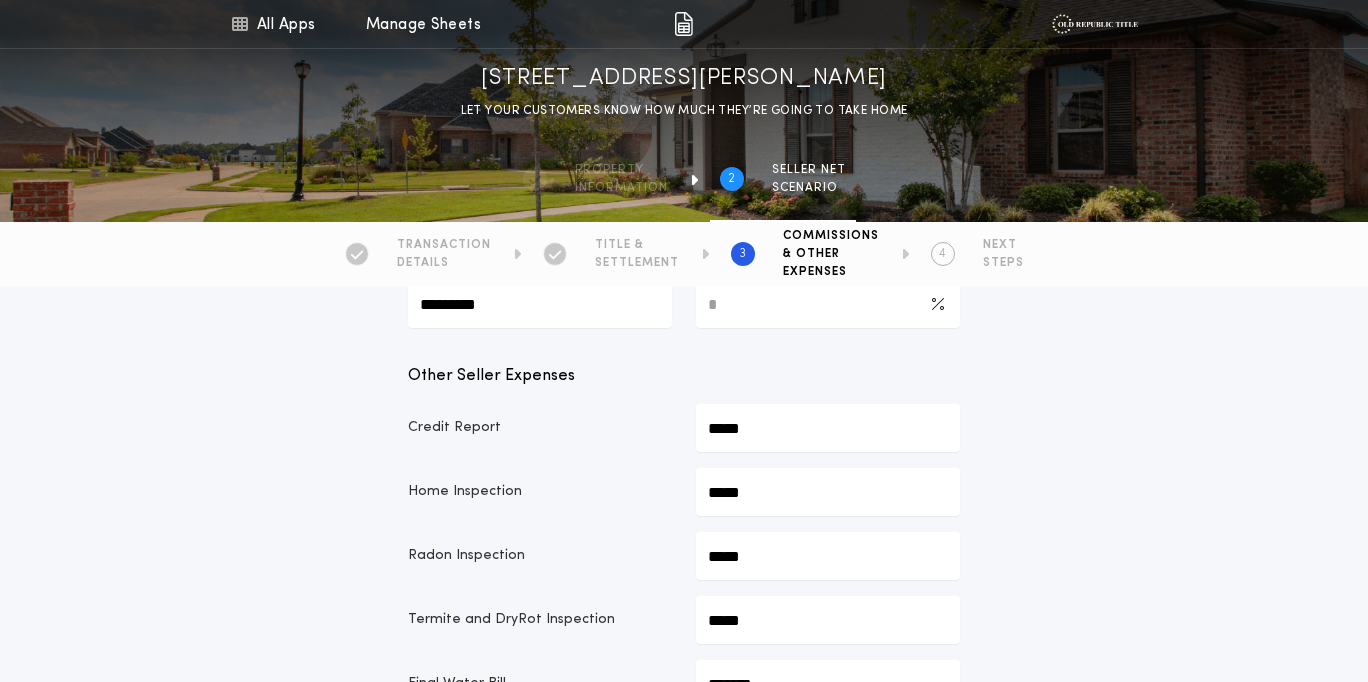 scroll, scrollTop: 638, scrollLeft: 0, axis: vertical 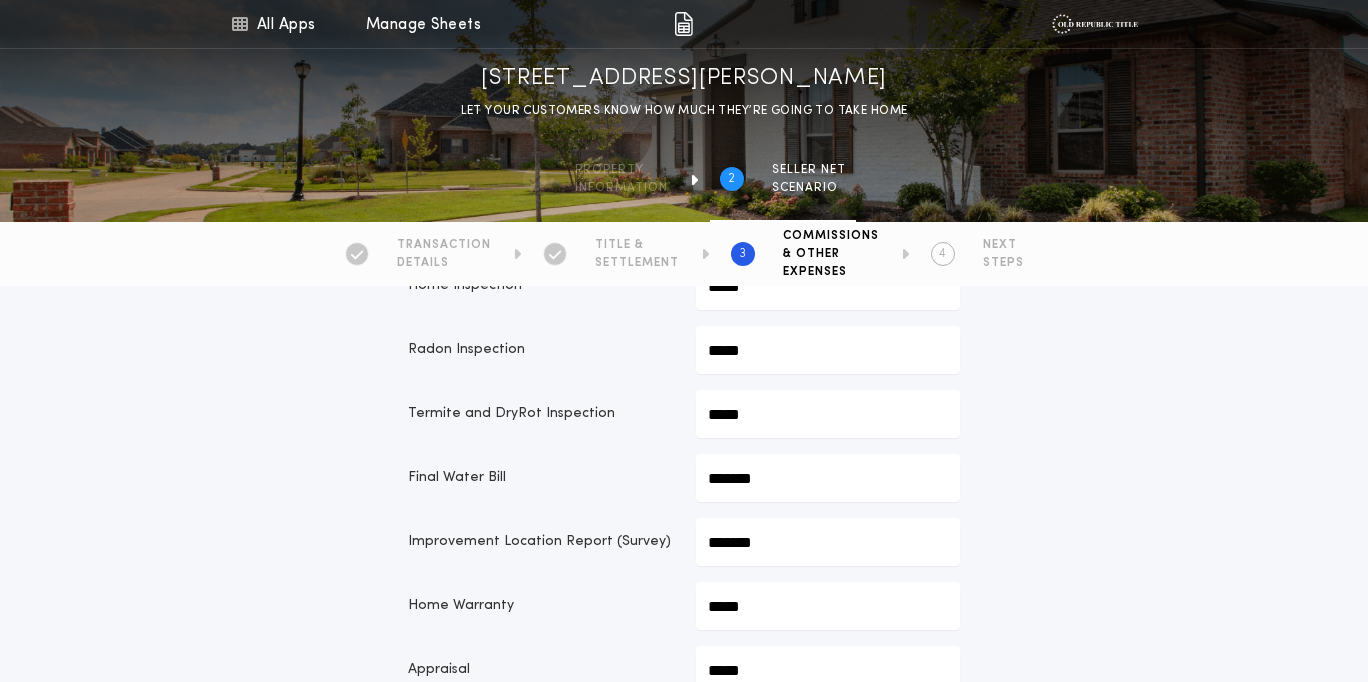 click on "*******" at bounding box center (828, -236) 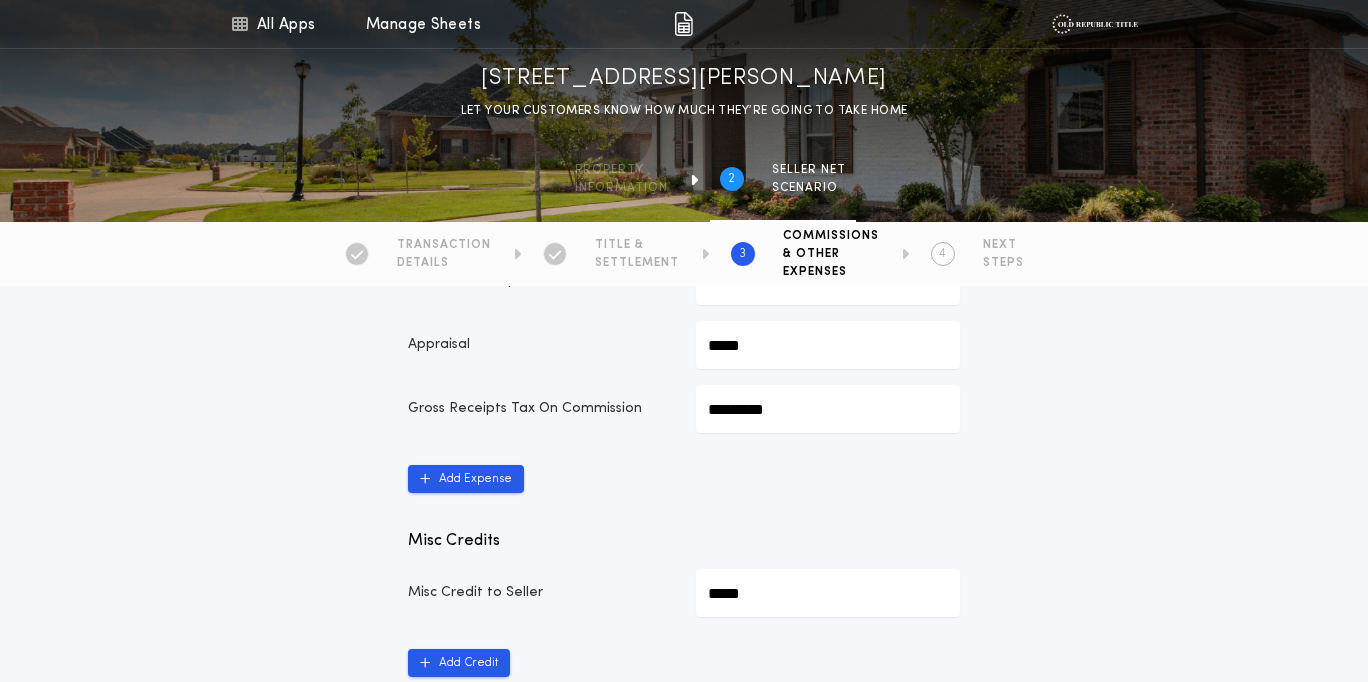 scroll, scrollTop: 964, scrollLeft: 0, axis: vertical 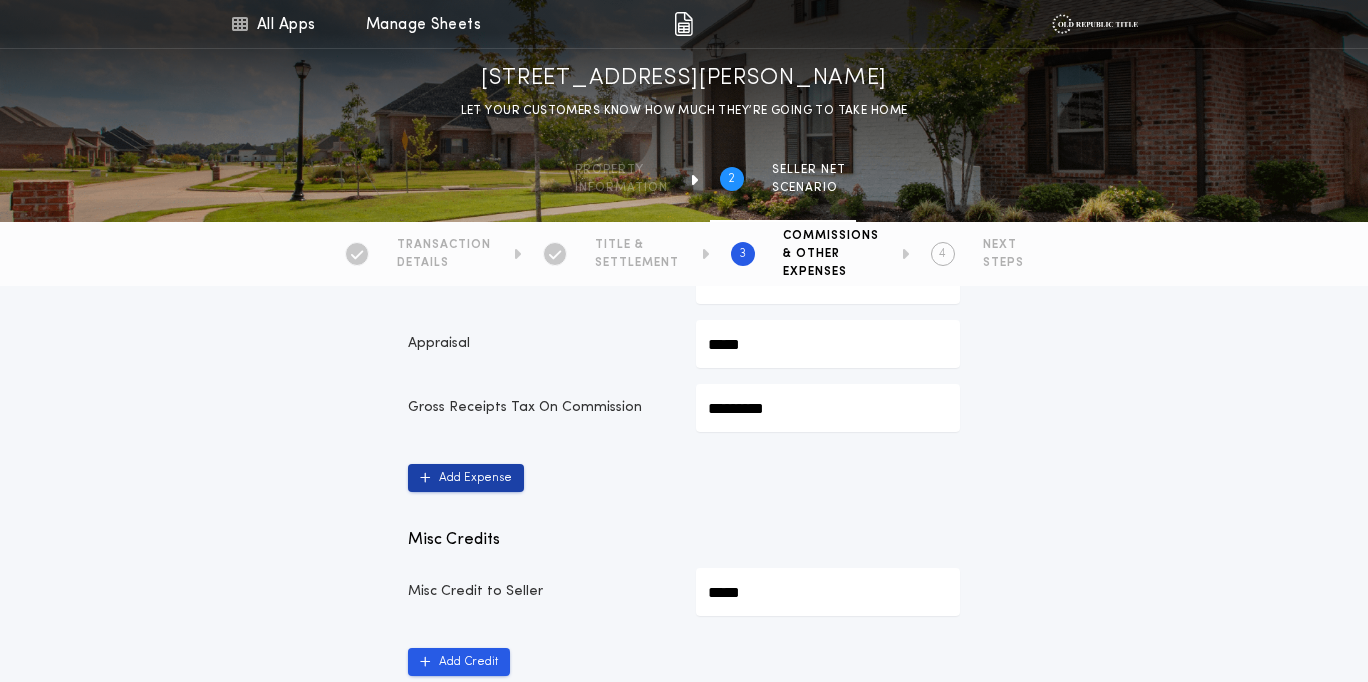 click on "Add Expense" at bounding box center (466, 478) 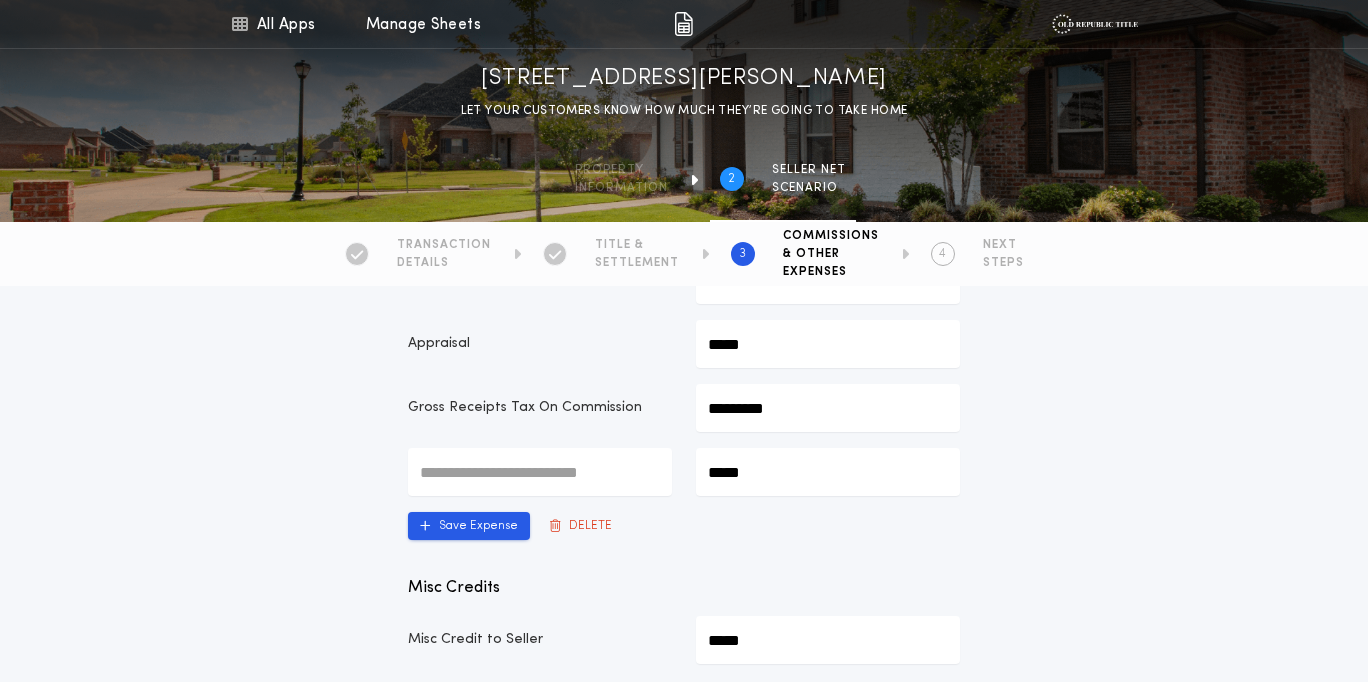 click at bounding box center (540, 472) 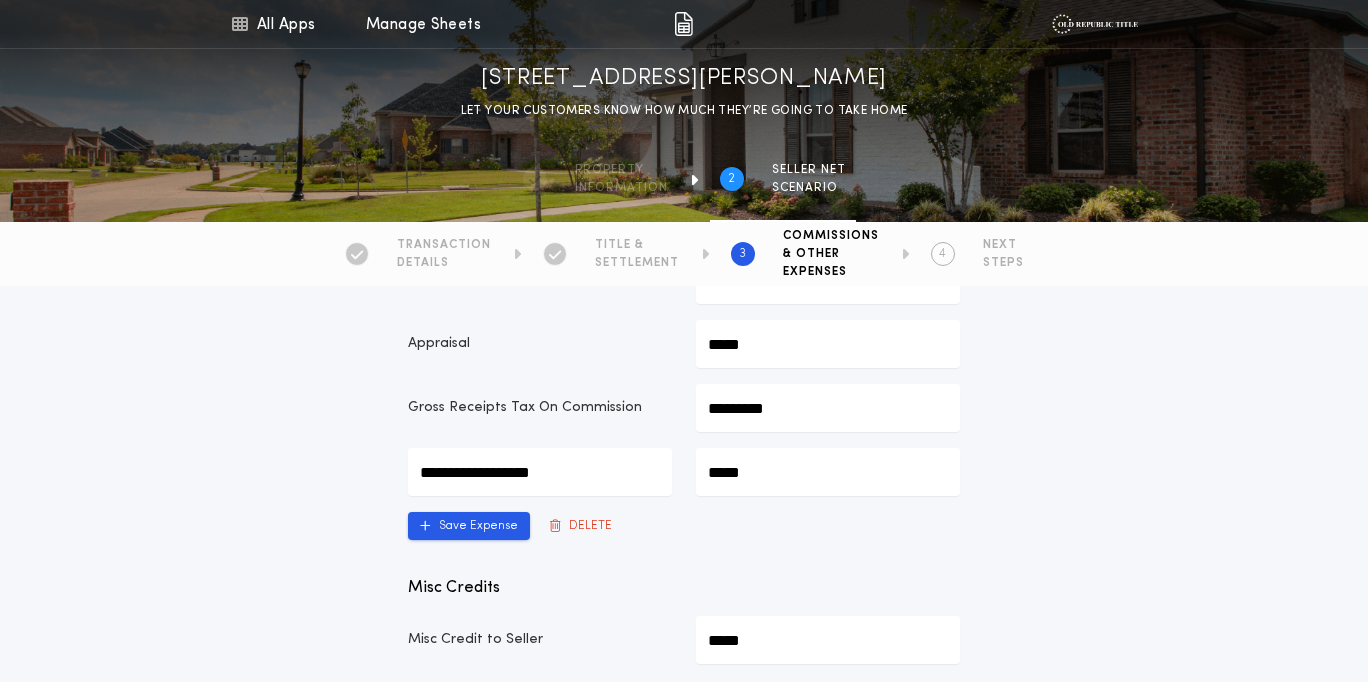 type on "**********" 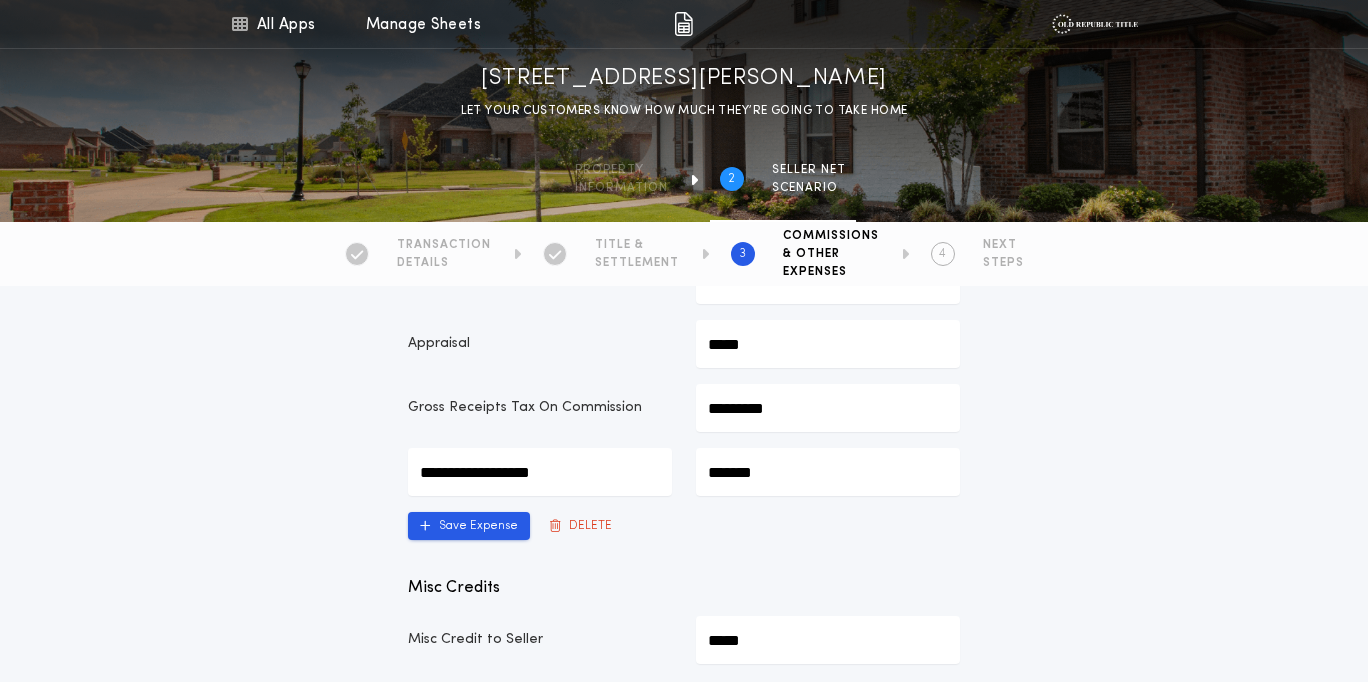 type on "*******" 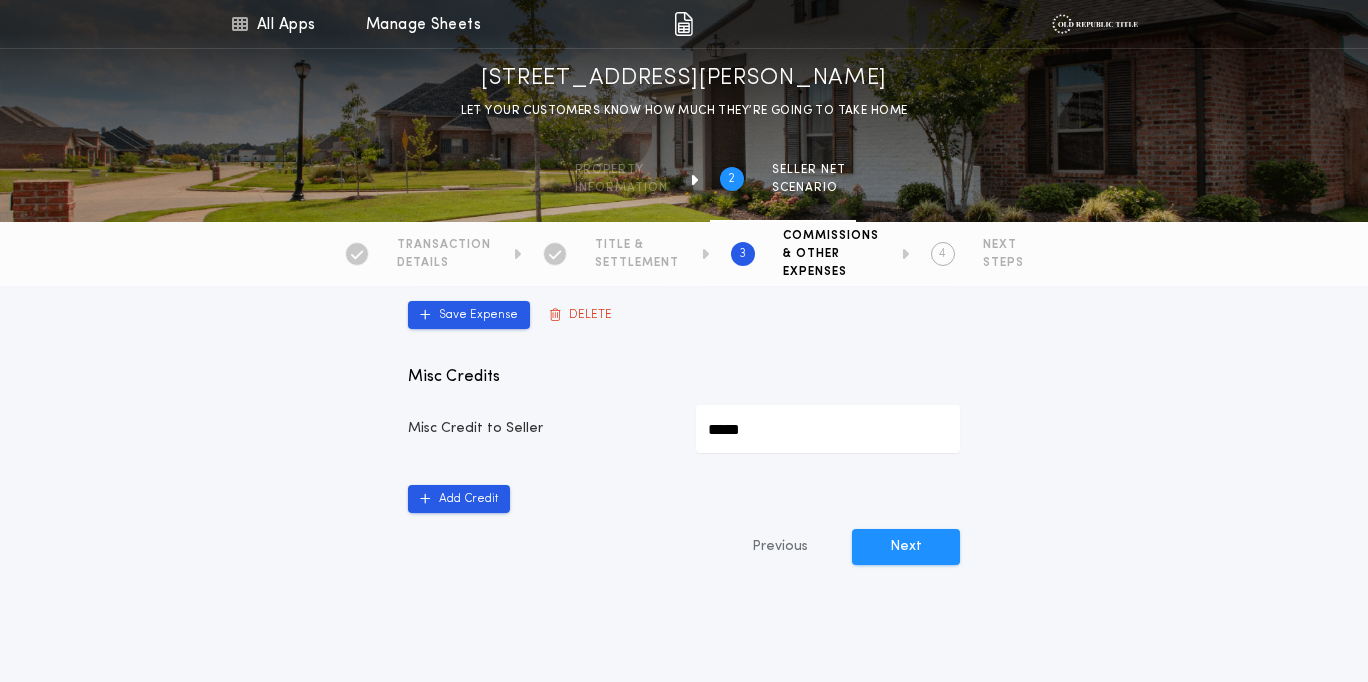 scroll, scrollTop: 1260, scrollLeft: 0, axis: vertical 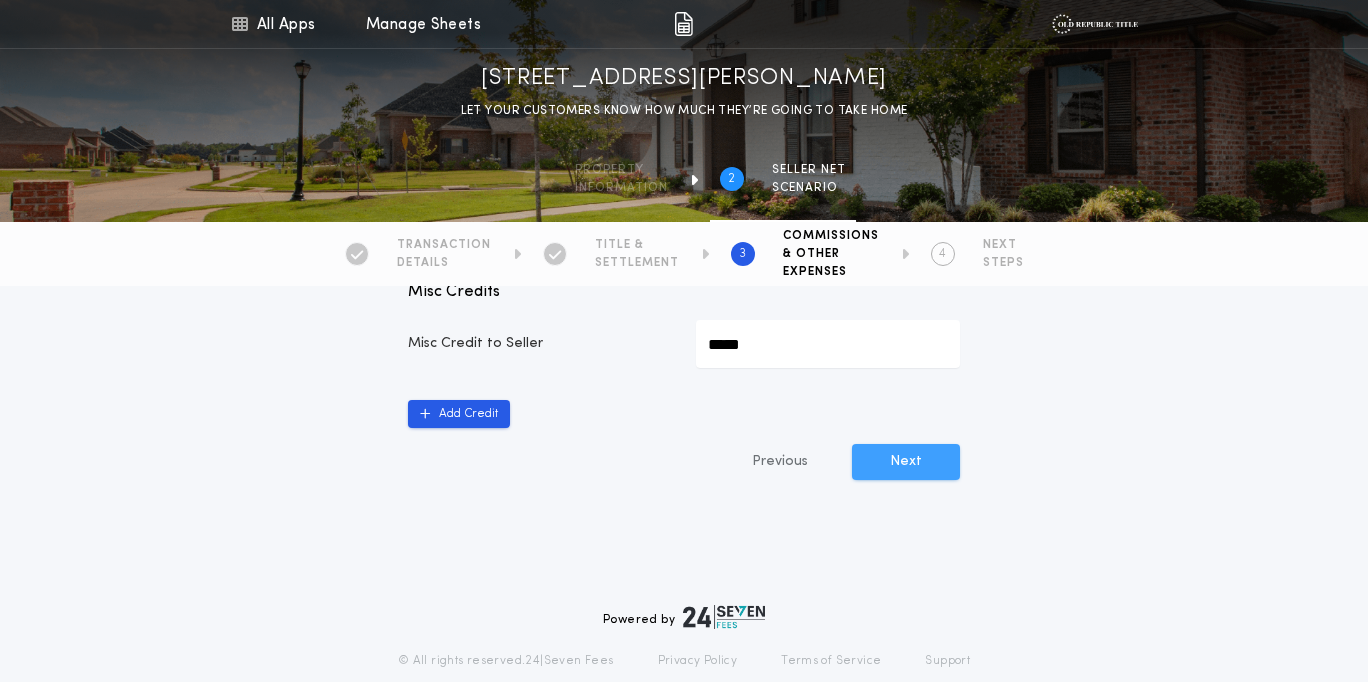 click on "Next" at bounding box center (906, 462) 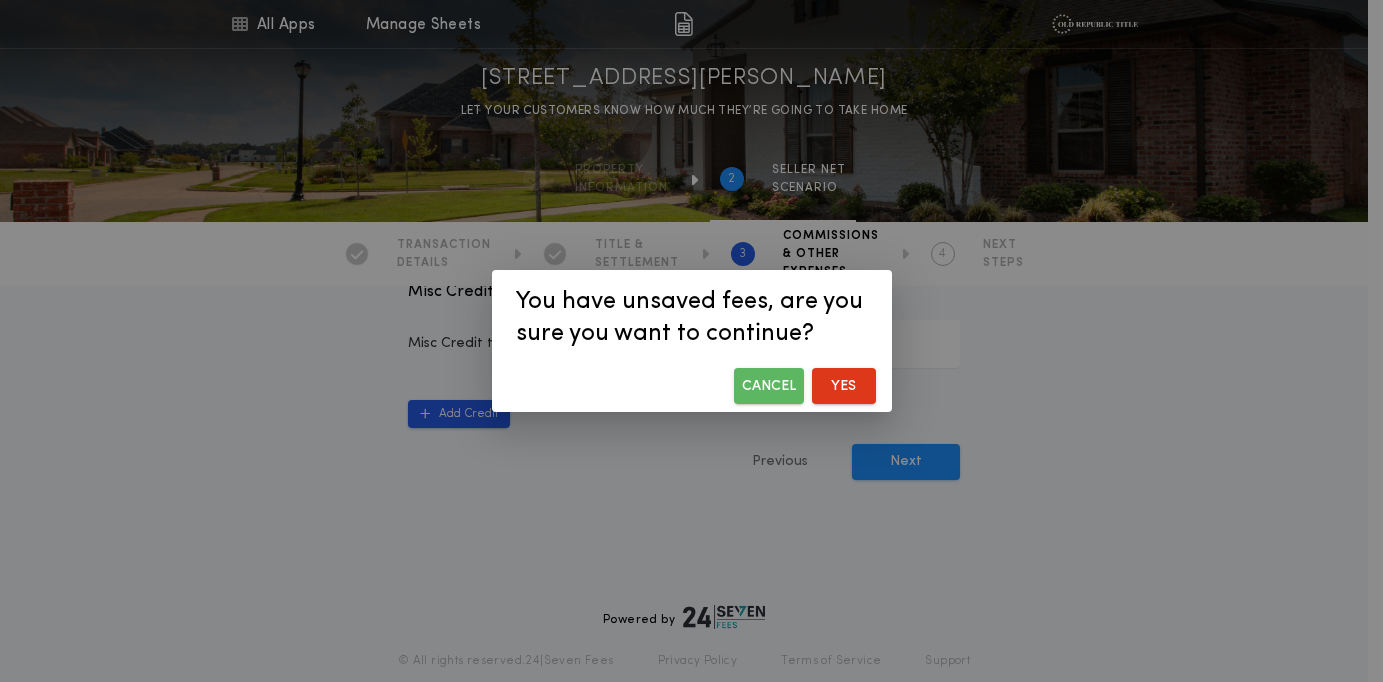 click on "Cancel" at bounding box center (769, 386) 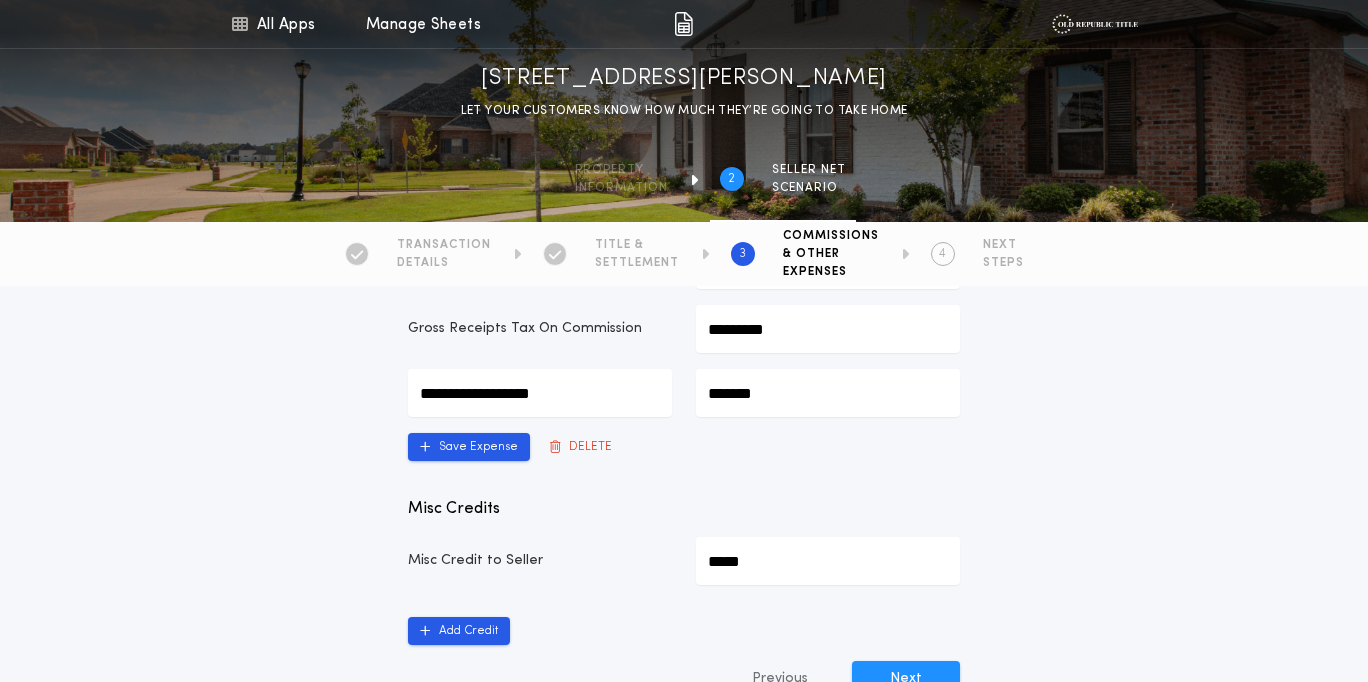 scroll, scrollTop: 1018, scrollLeft: 0, axis: vertical 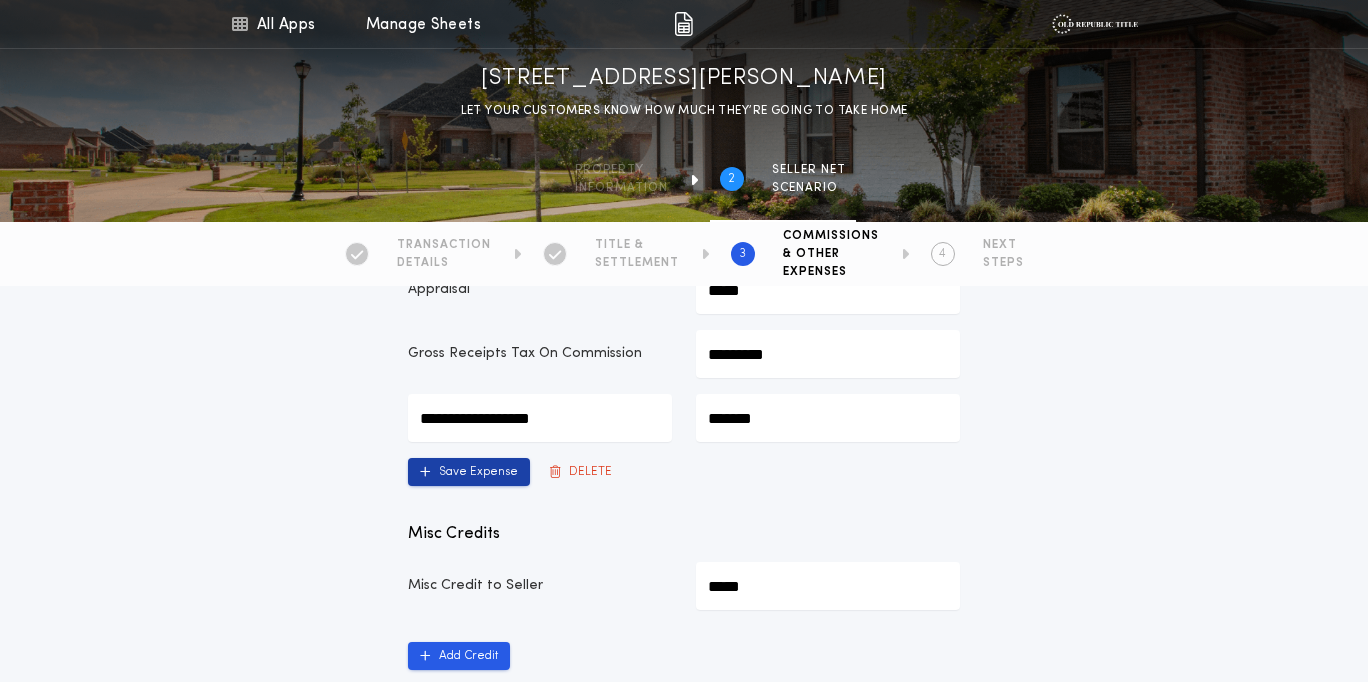 click on "Save Expense" at bounding box center [469, 472] 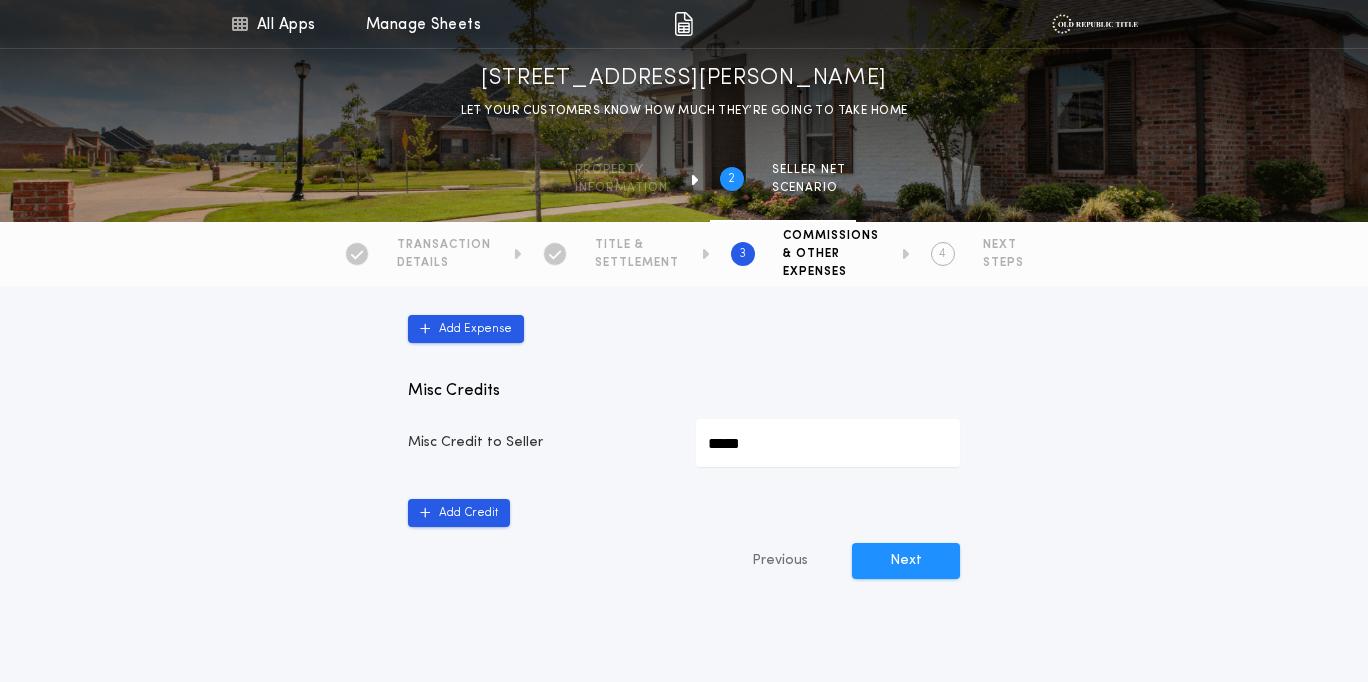 scroll, scrollTop: 1200, scrollLeft: 0, axis: vertical 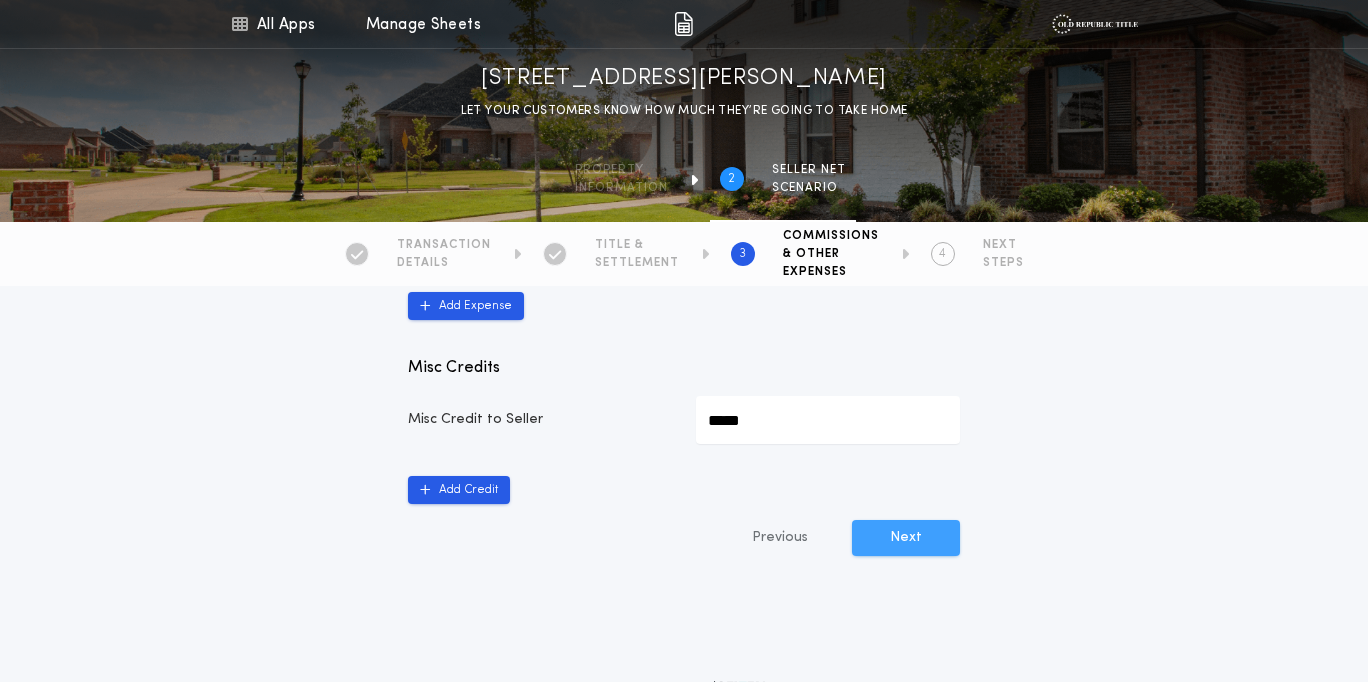 click on "Next" at bounding box center [906, 538] 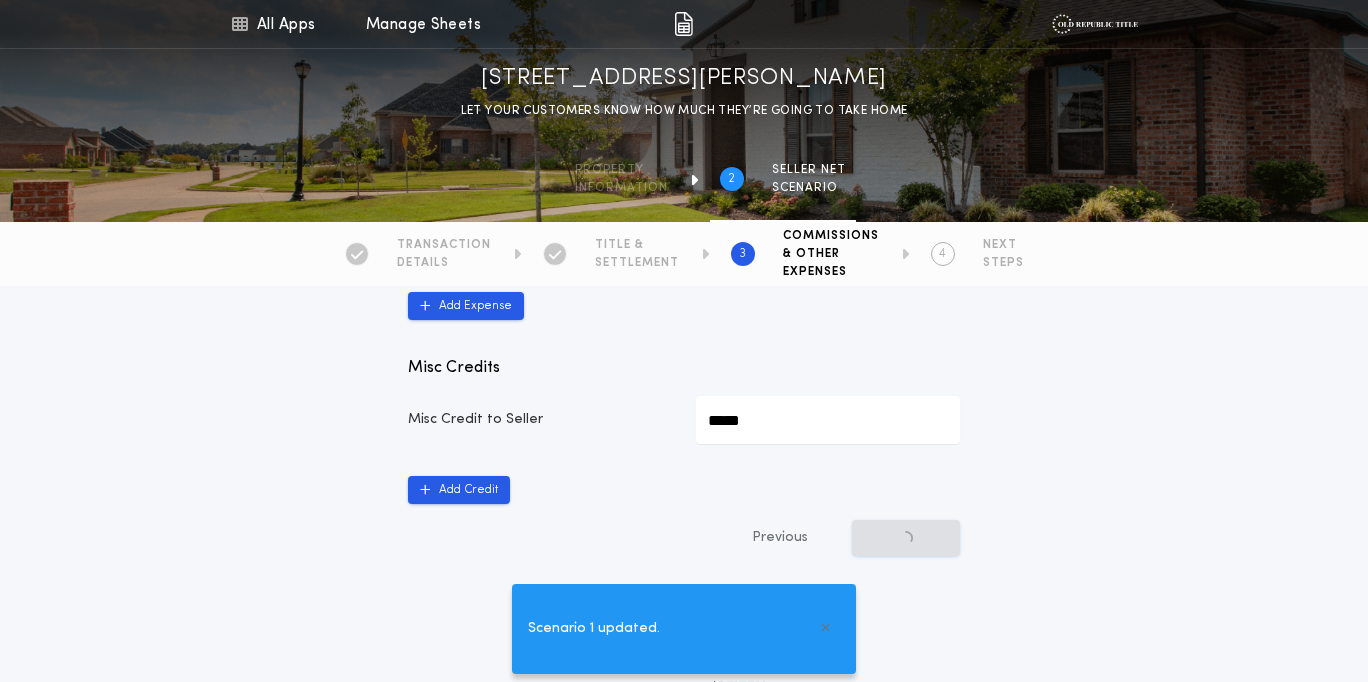scroll, scrollTop: 1343, scrollLeft: 0, axis: vertical 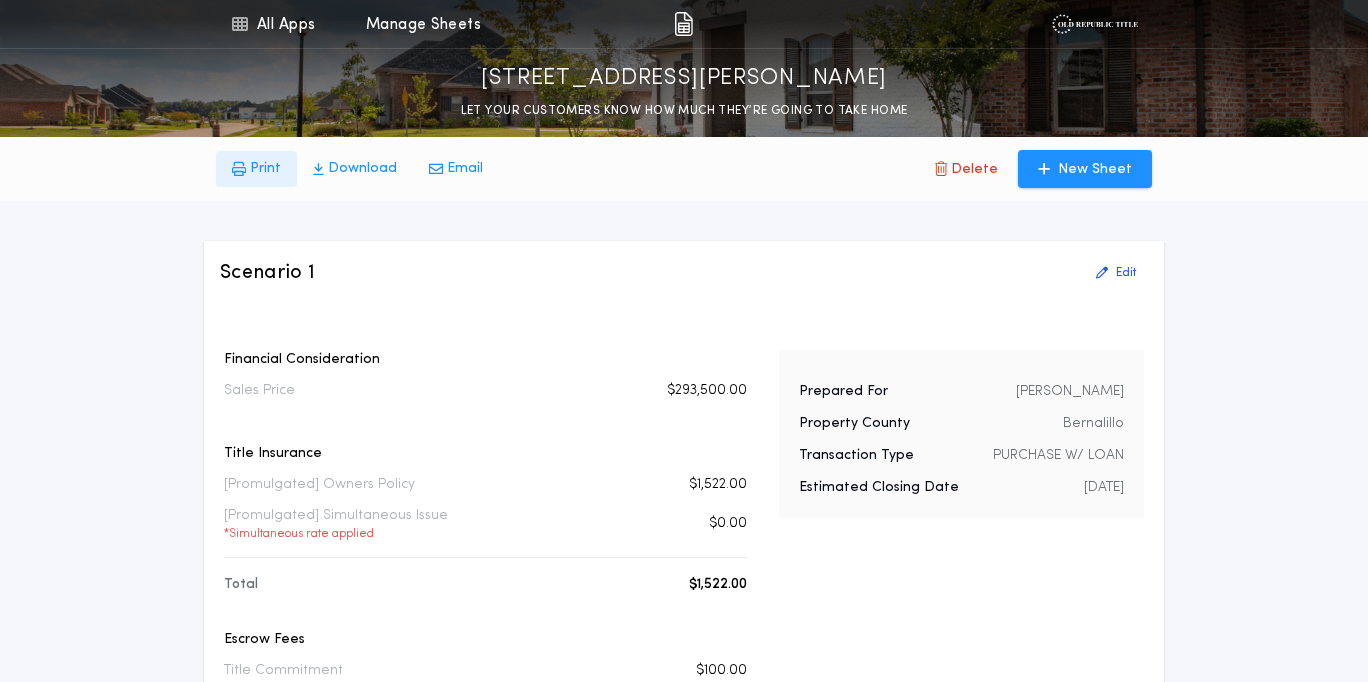 click on "Print" at bounding box center (265, 169) 